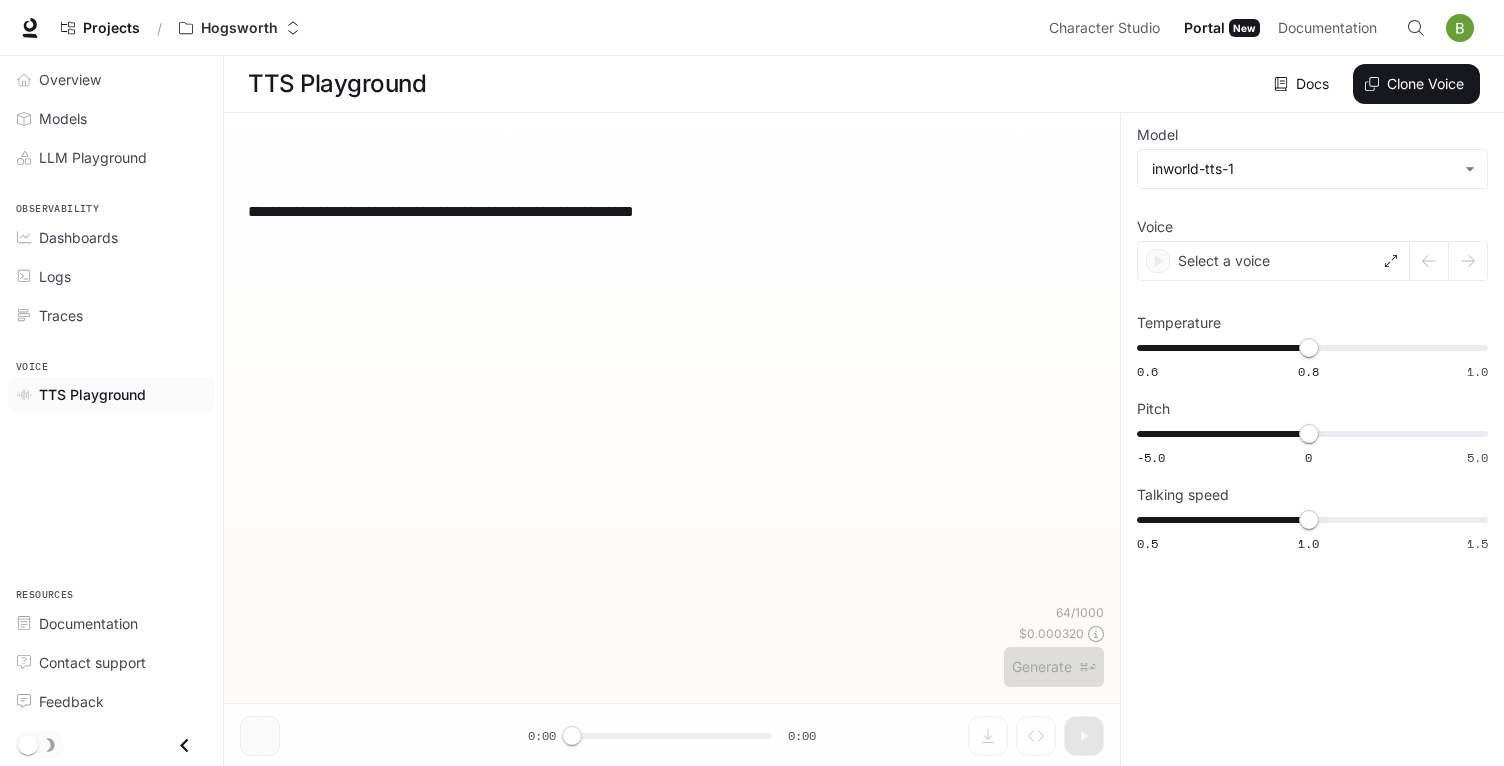 scroll, scrollTop: 0, scrollLeft: 0, axis: both 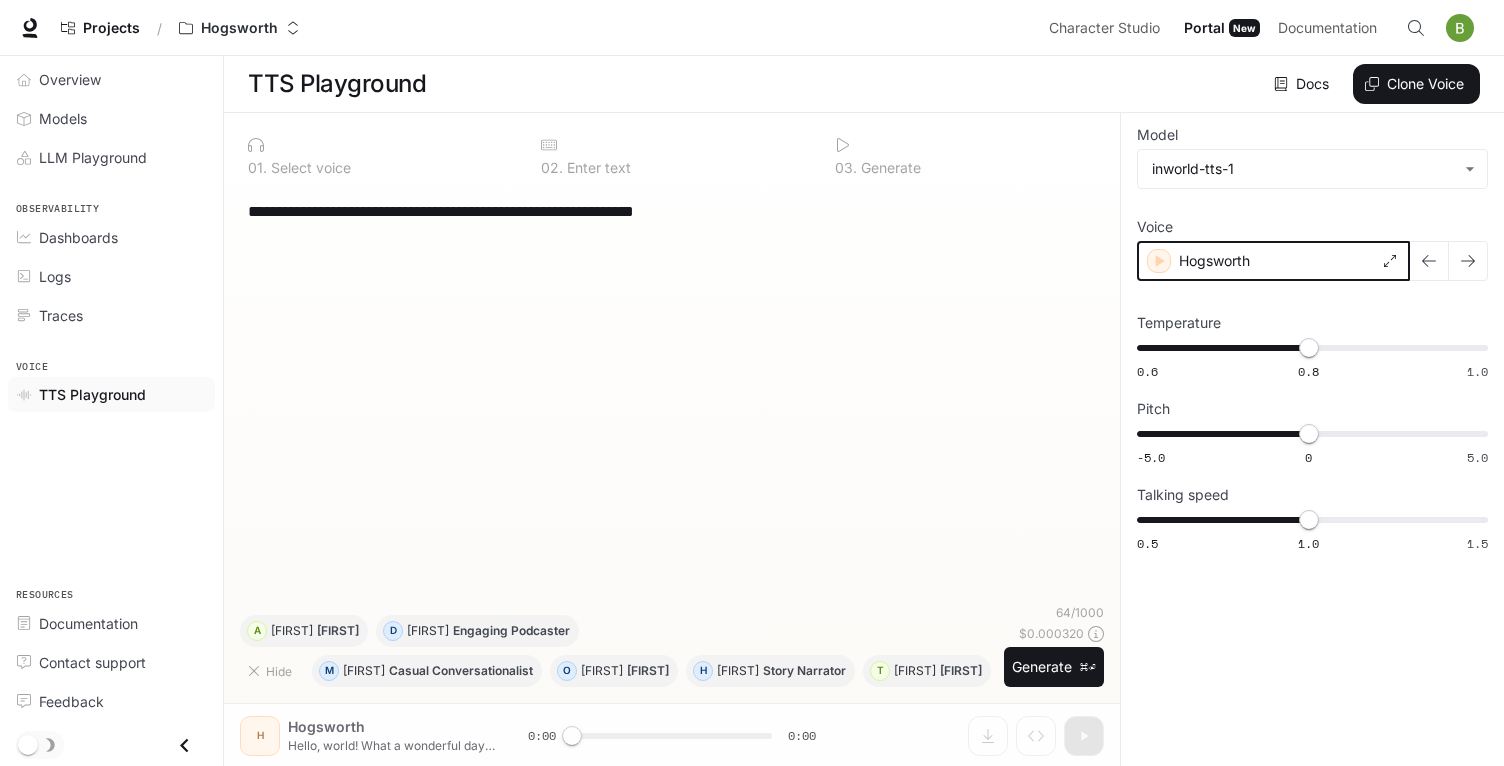 click at bounding box center (1159, 261) 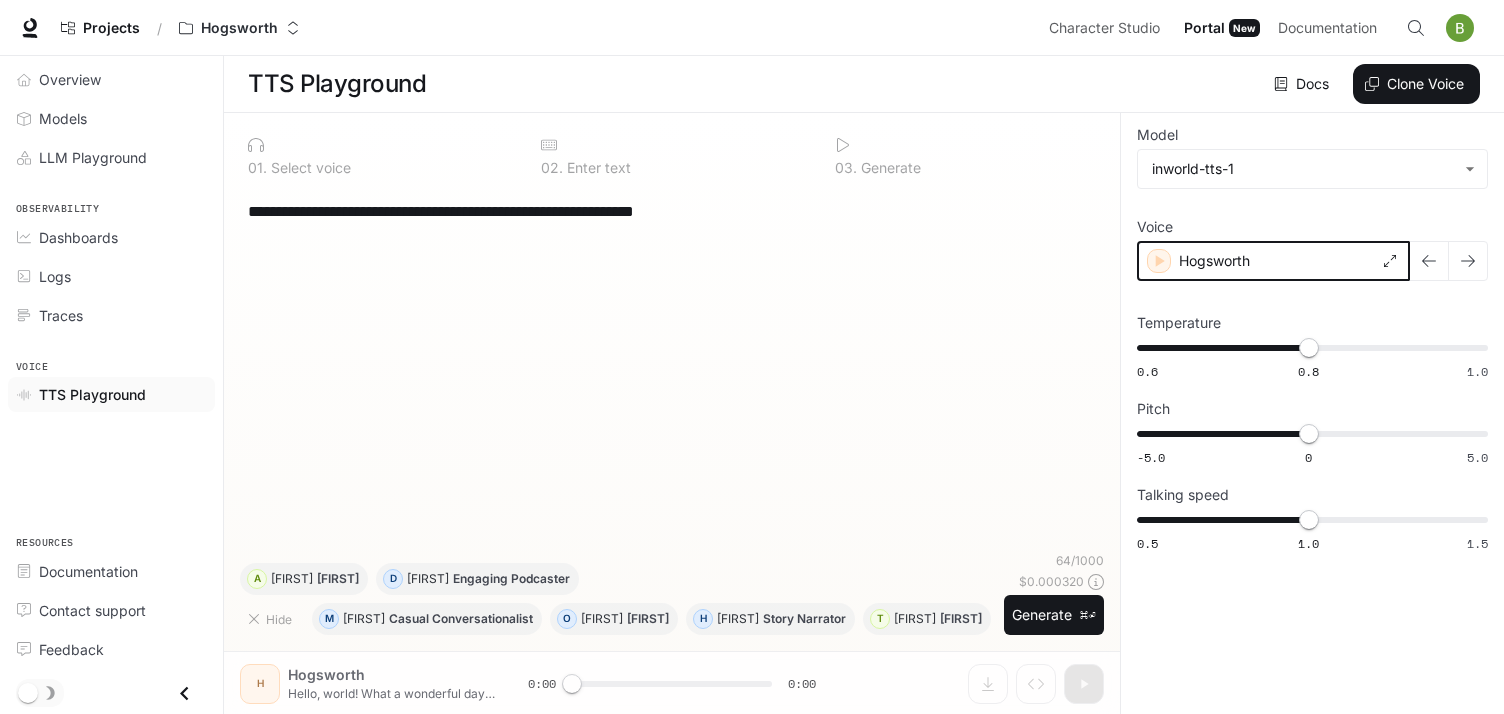 click at bounding box center [1159, 261] 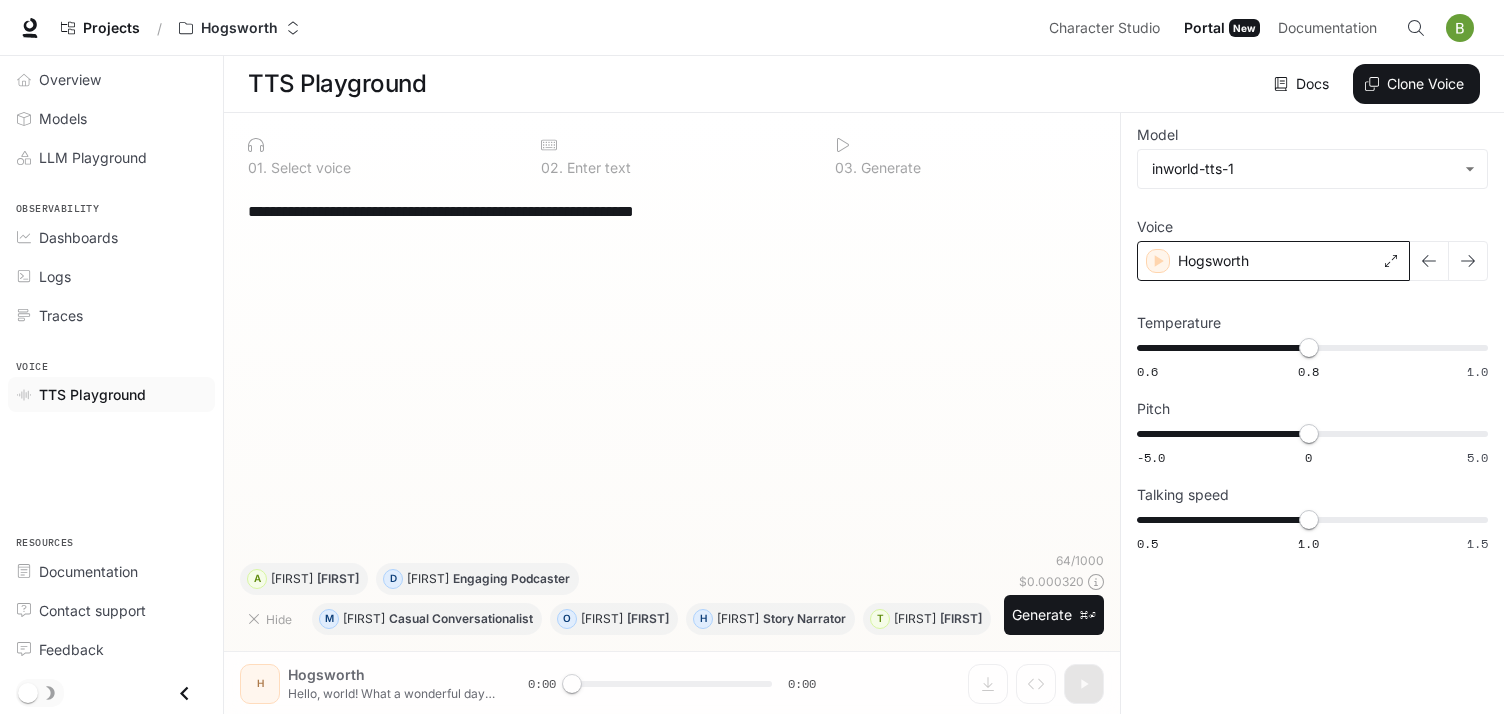 click on "**********" at bounding box center [672, 369] 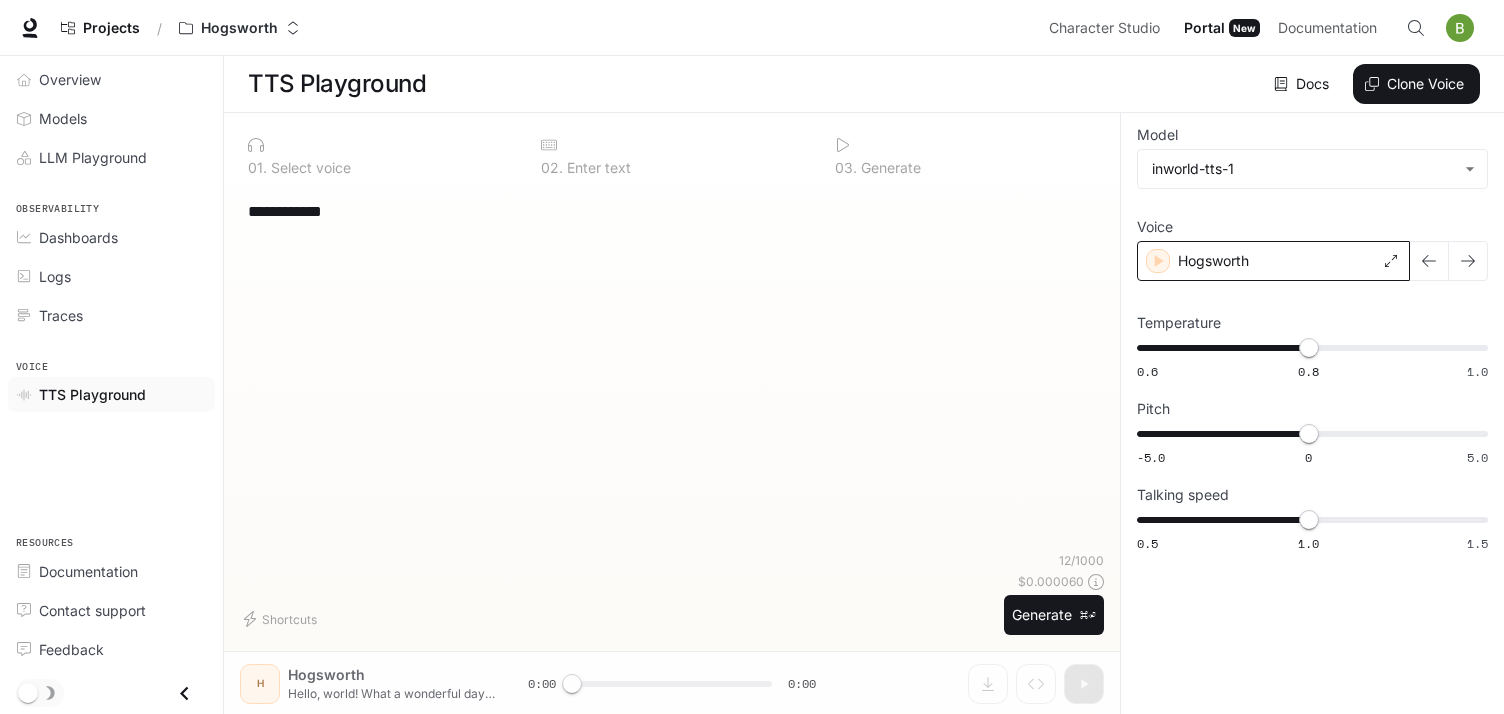 click on "Hogsworth" at bounding box center (1273, 261) 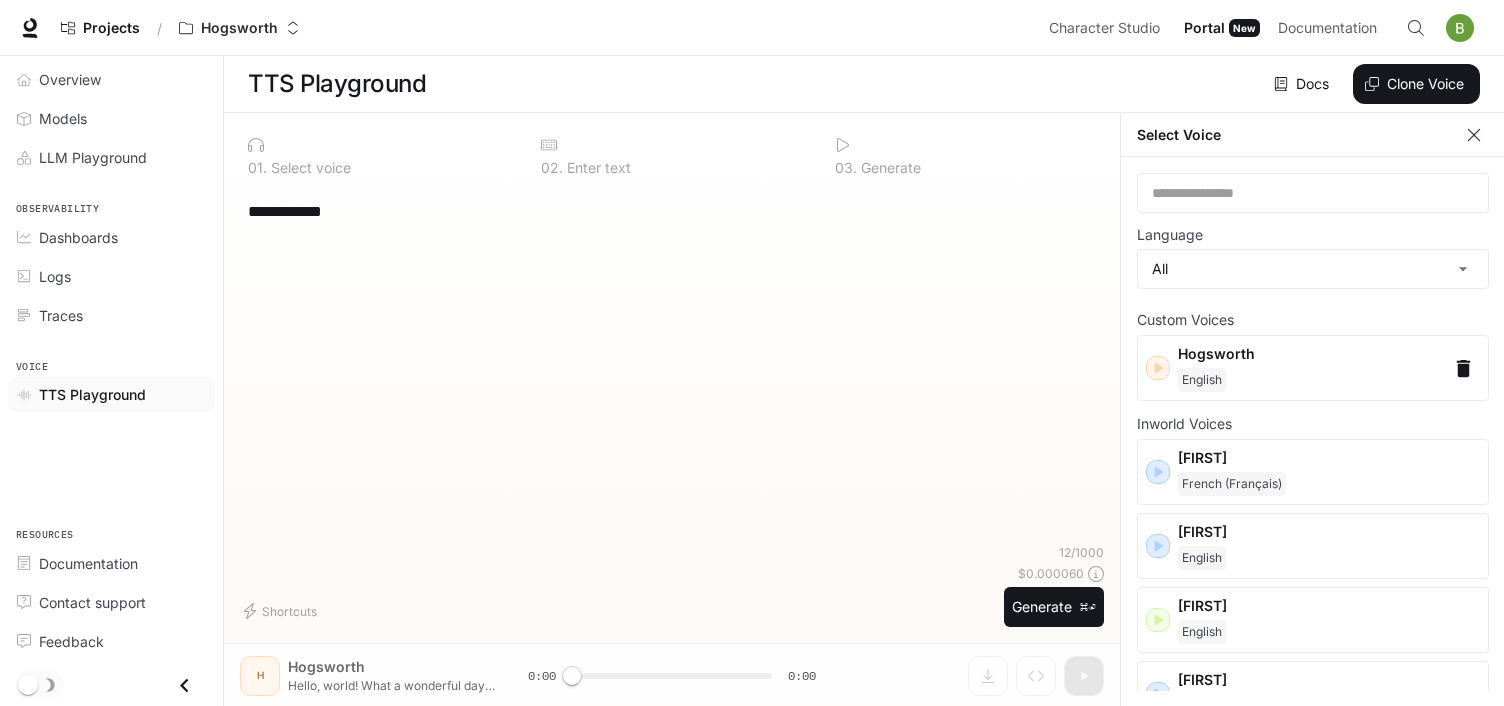 click at bounding box center [1474, 135] 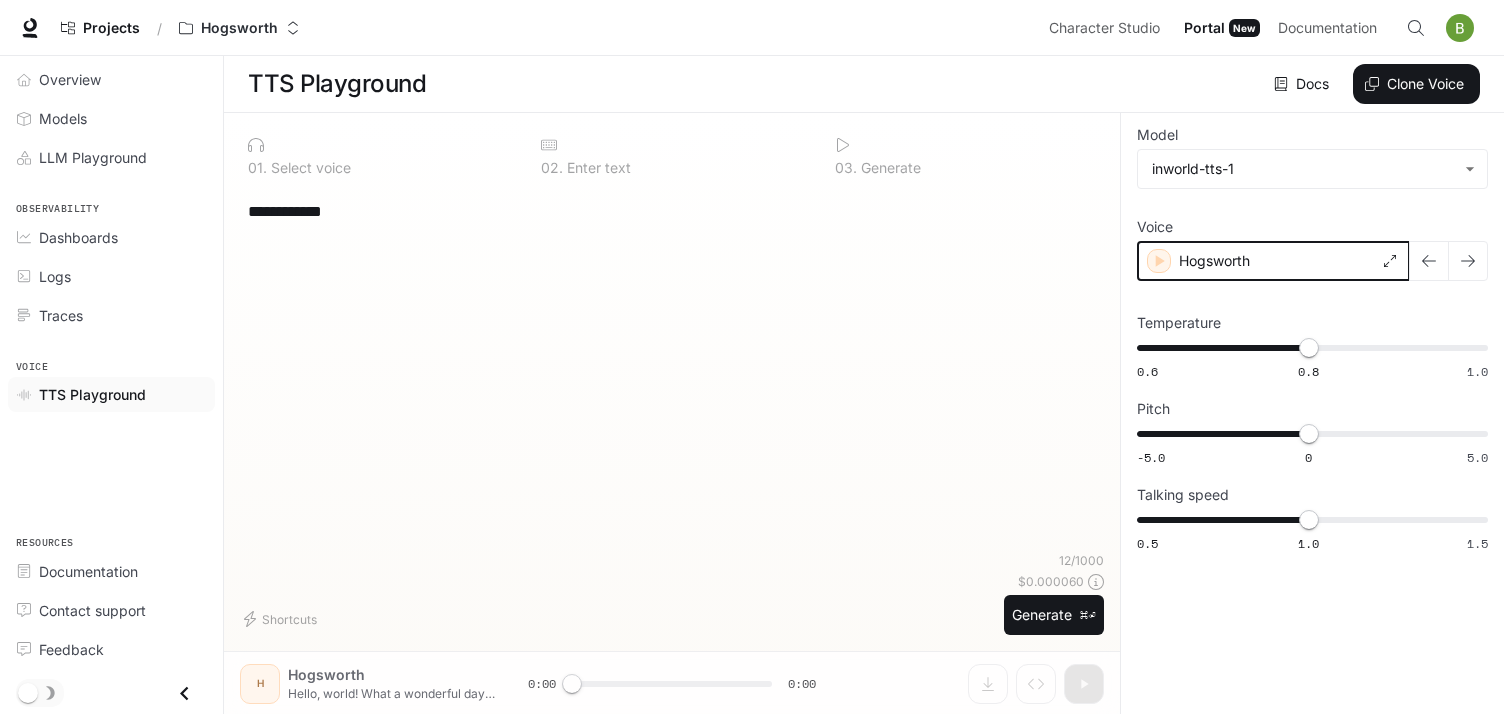 click at bounding box center [1160, 261] 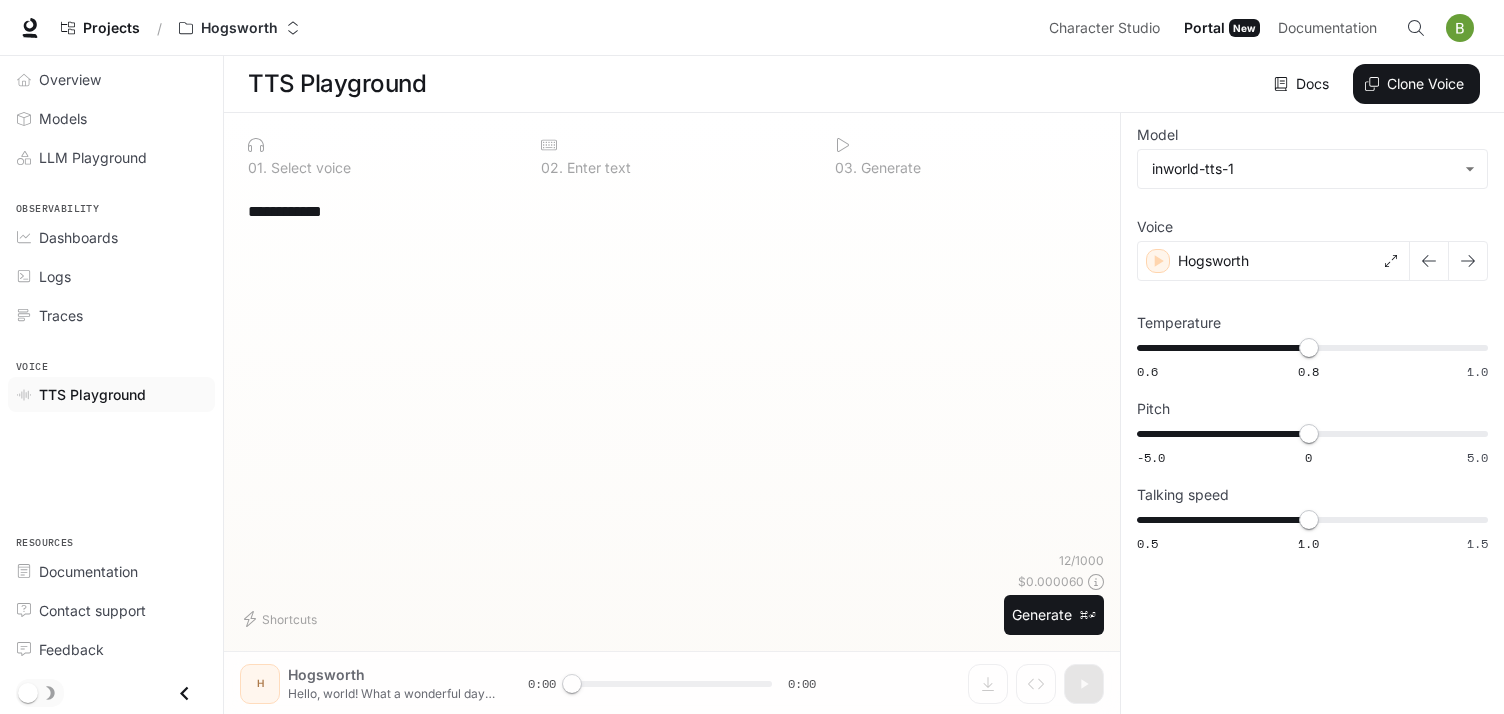 click on "Enter text" at bounding box center [309, 168] 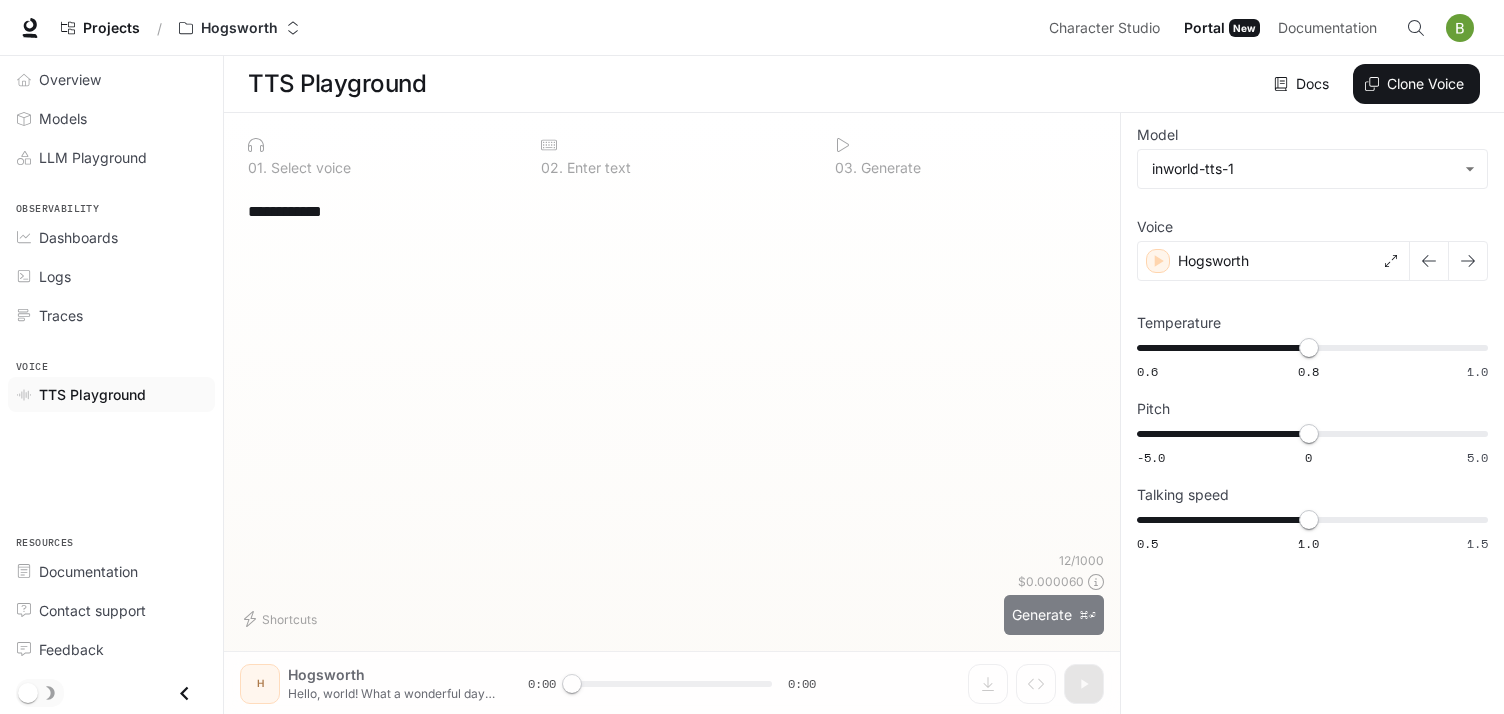click on "Generate ⌘⏎" at bounding box center (1054, 615) 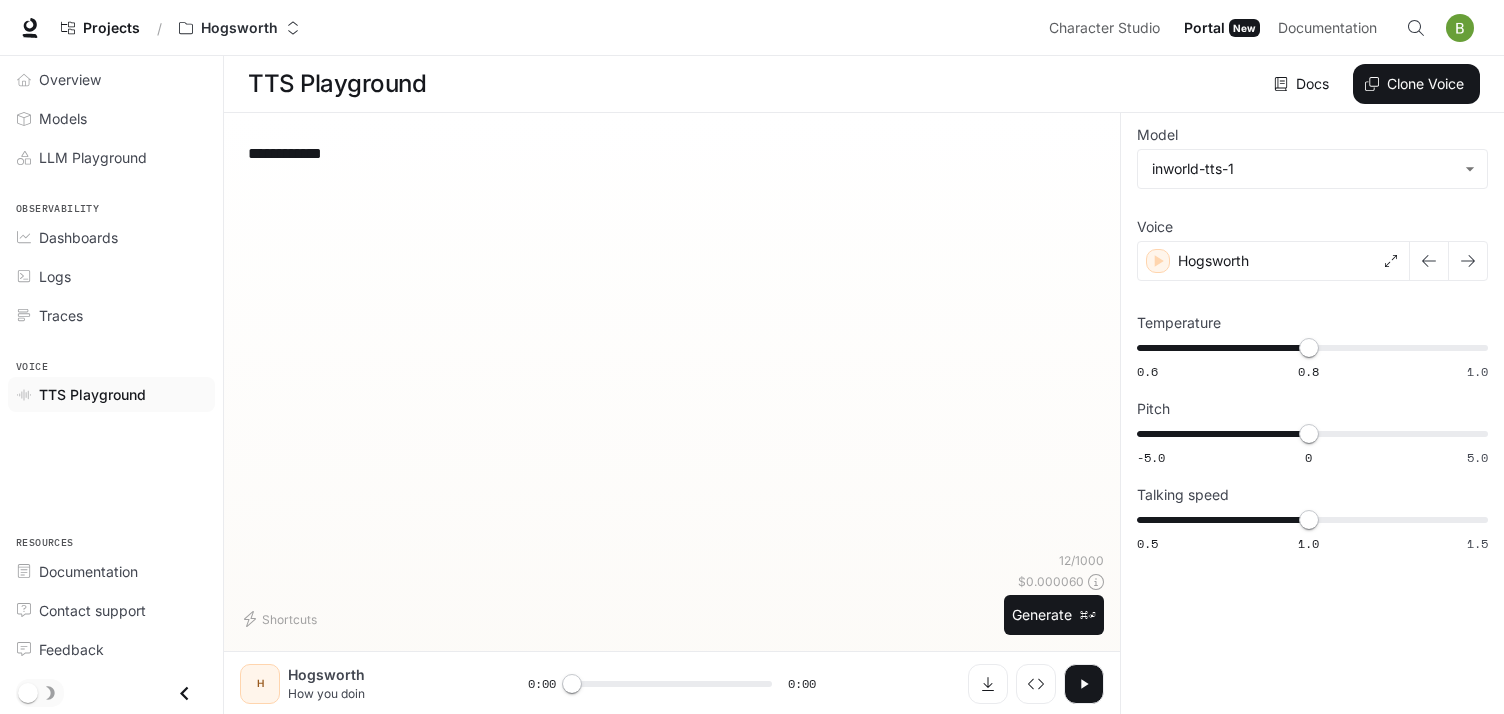 click on "**********" at bounding box center [672, 340] 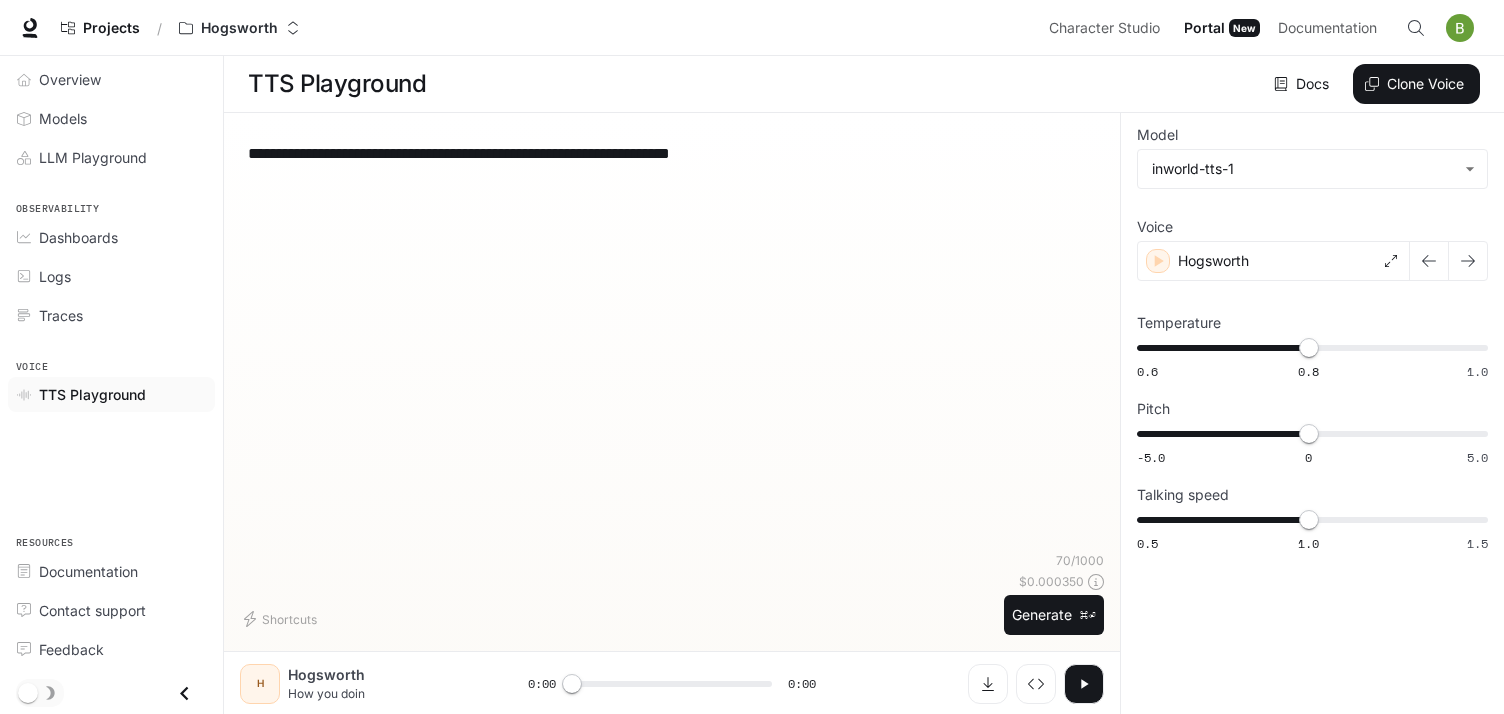 click on "**********" at bounding box center [672, 153] 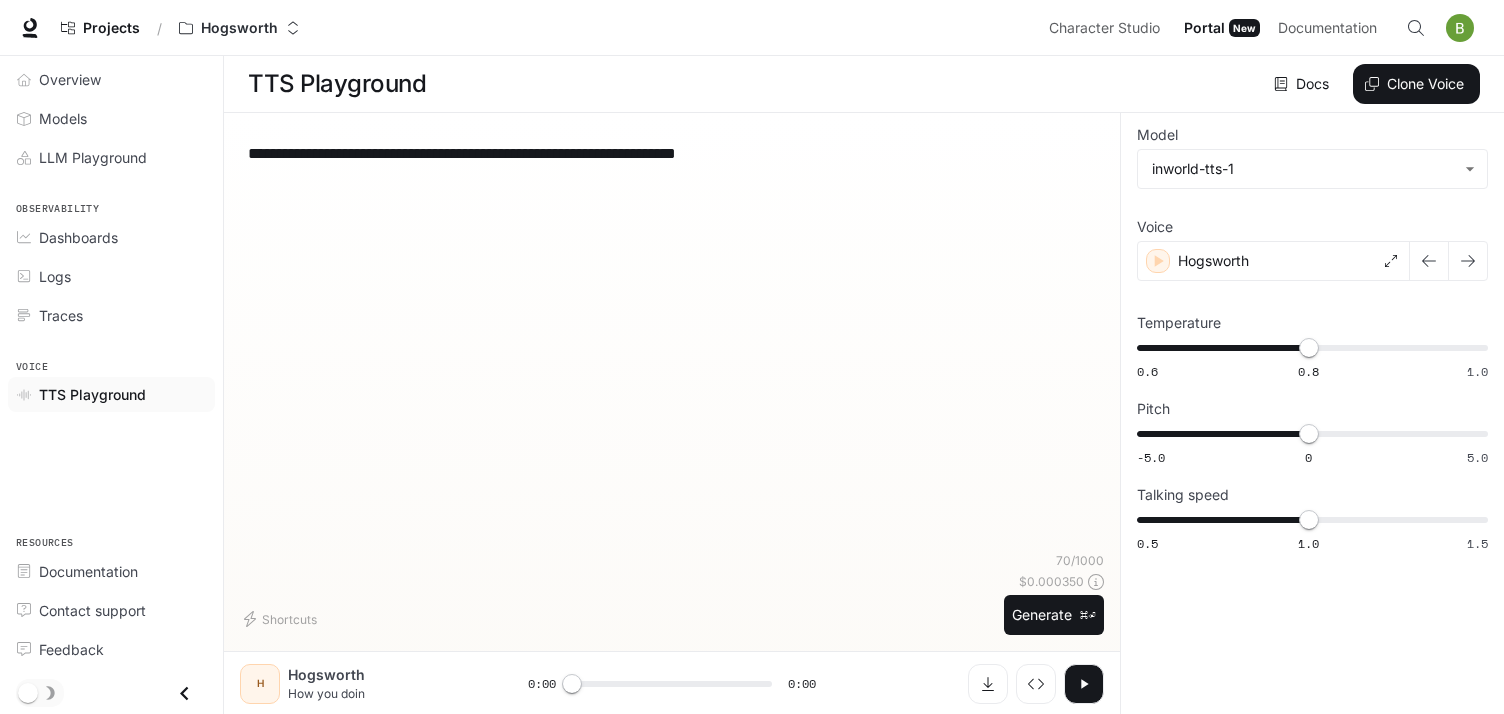 type on "**********" 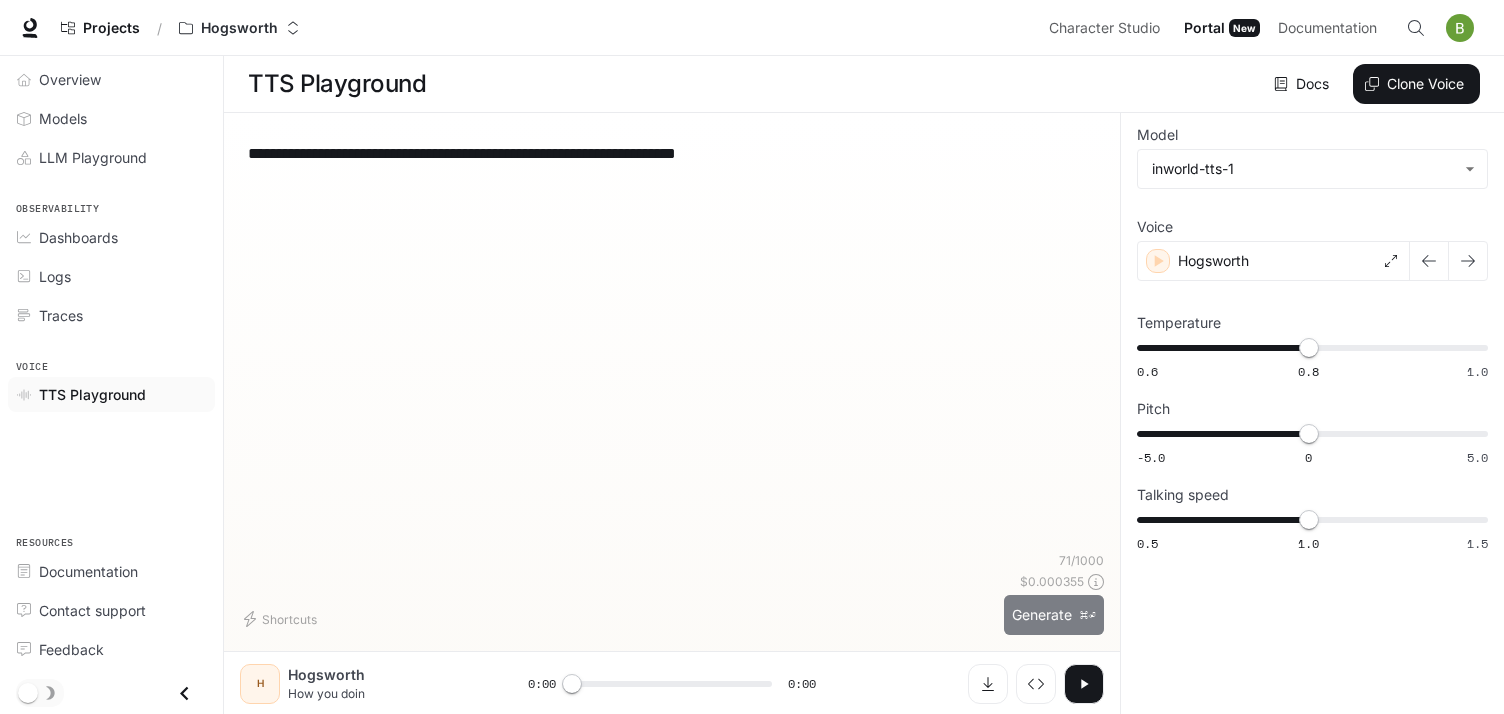 click on "Generate ⌘⏎" at bounding box center (1054, 615) 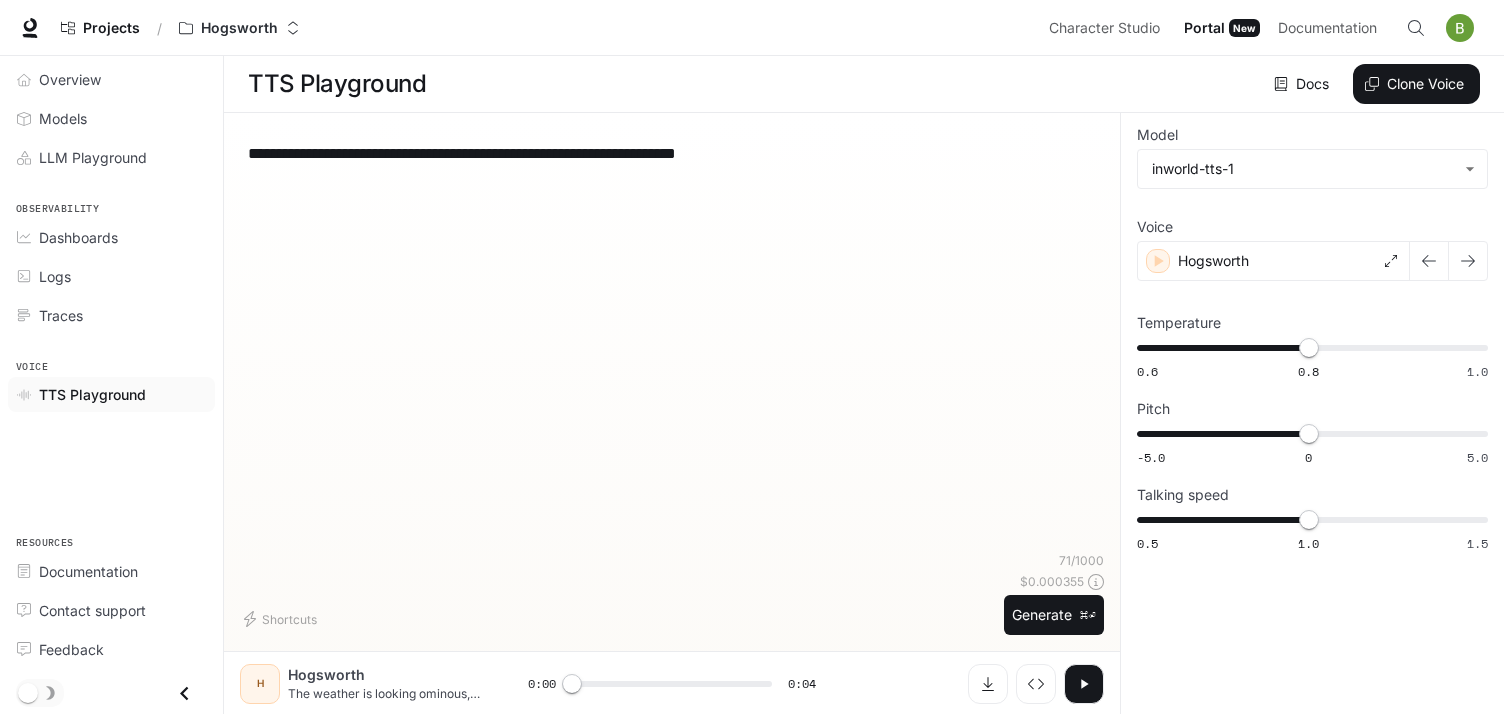 click on "**********" at bounding box center [672, 340] 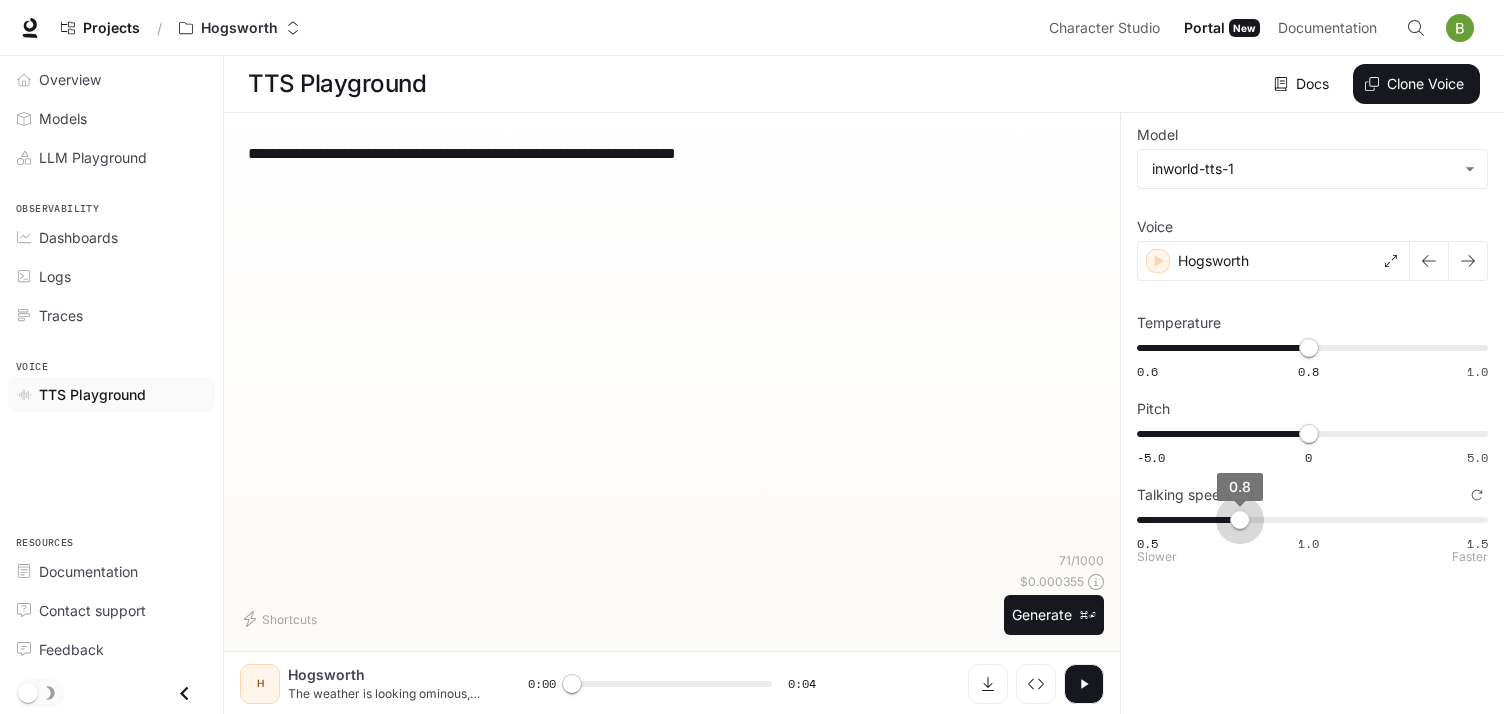 drag, startPoint x: 1306, startPoint y: 519, endPoint x: 1247, endPoint y: 519, distance: 59 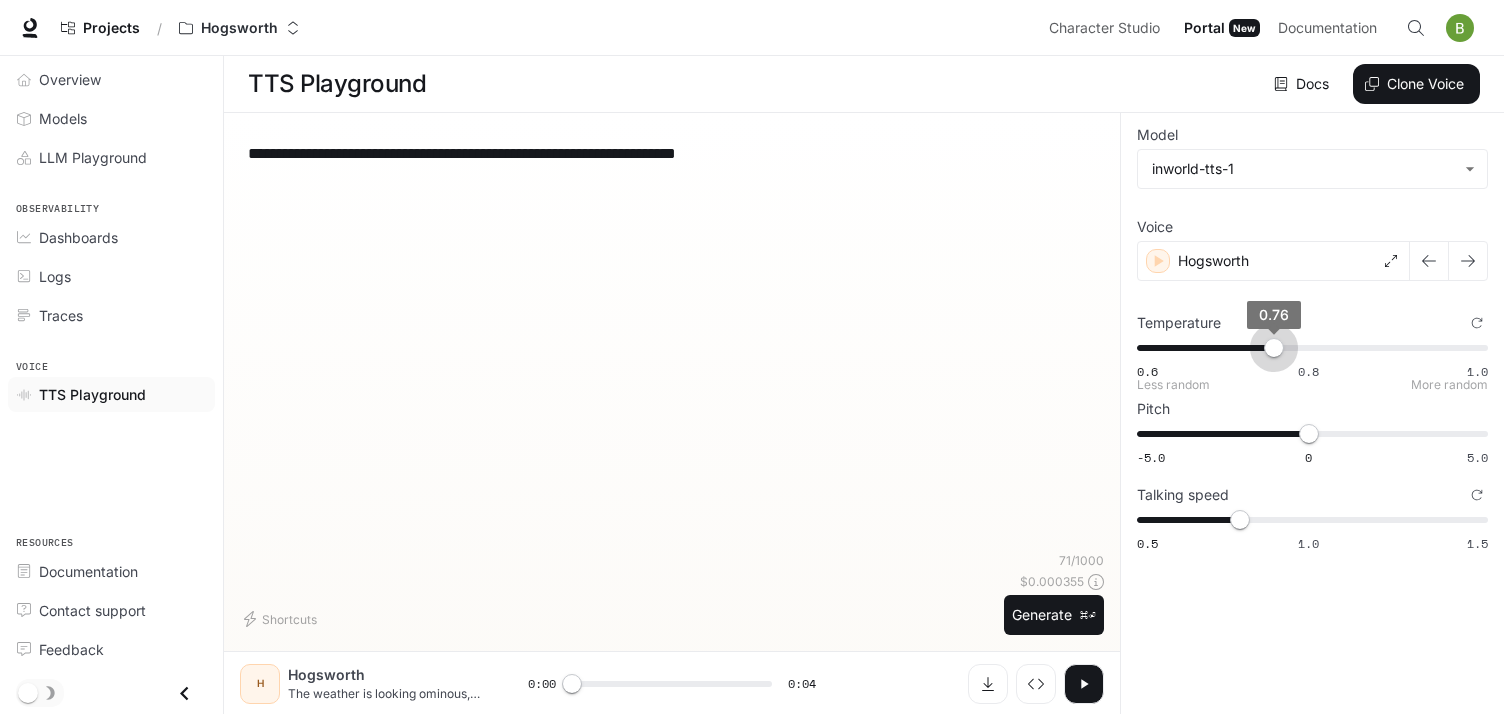 drag, startPoint x: 1296, startPoint y: 347, endPoint x: 1272, endPoint y: 354, distance: 25 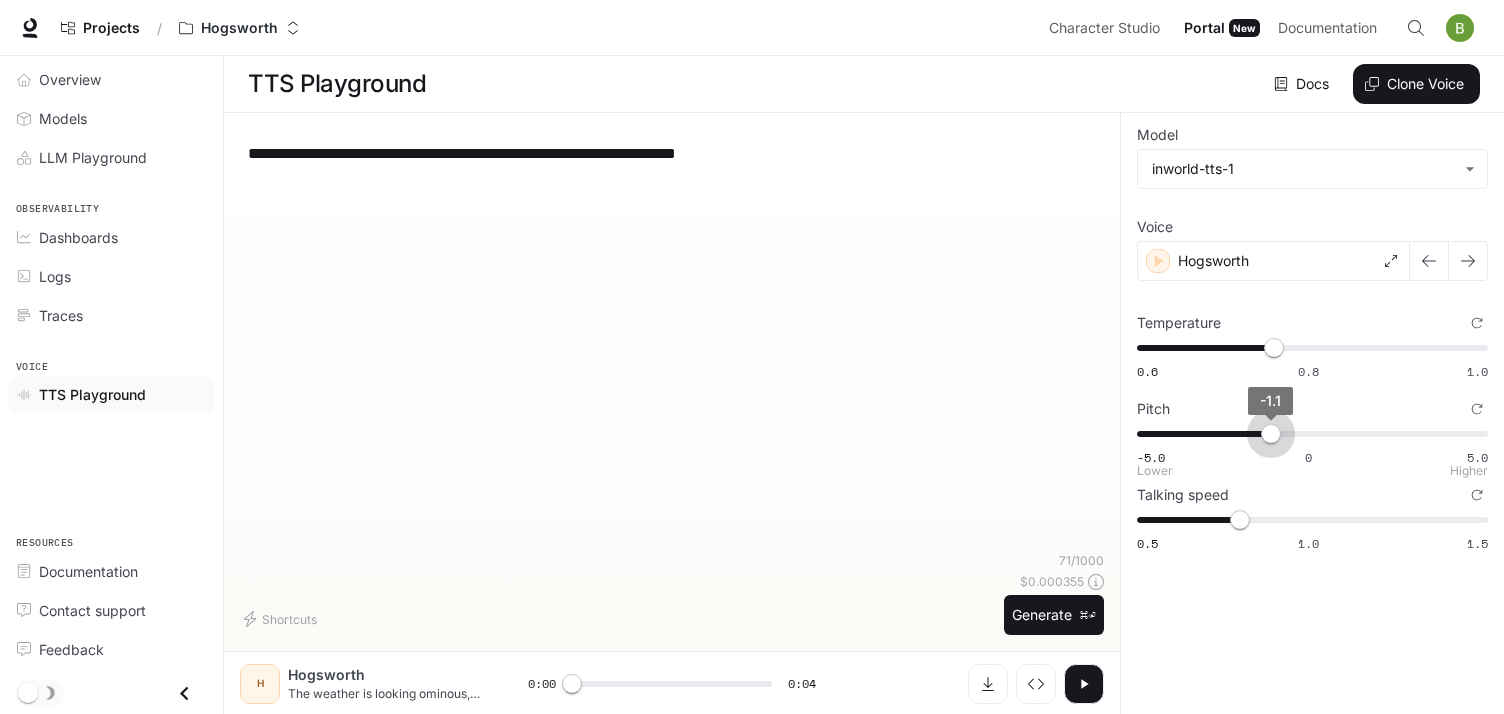 drag, startPoint x: 1307, startPoint y: 428, endPoint x: 1272, endPoint y: 431, distance: 35.128338 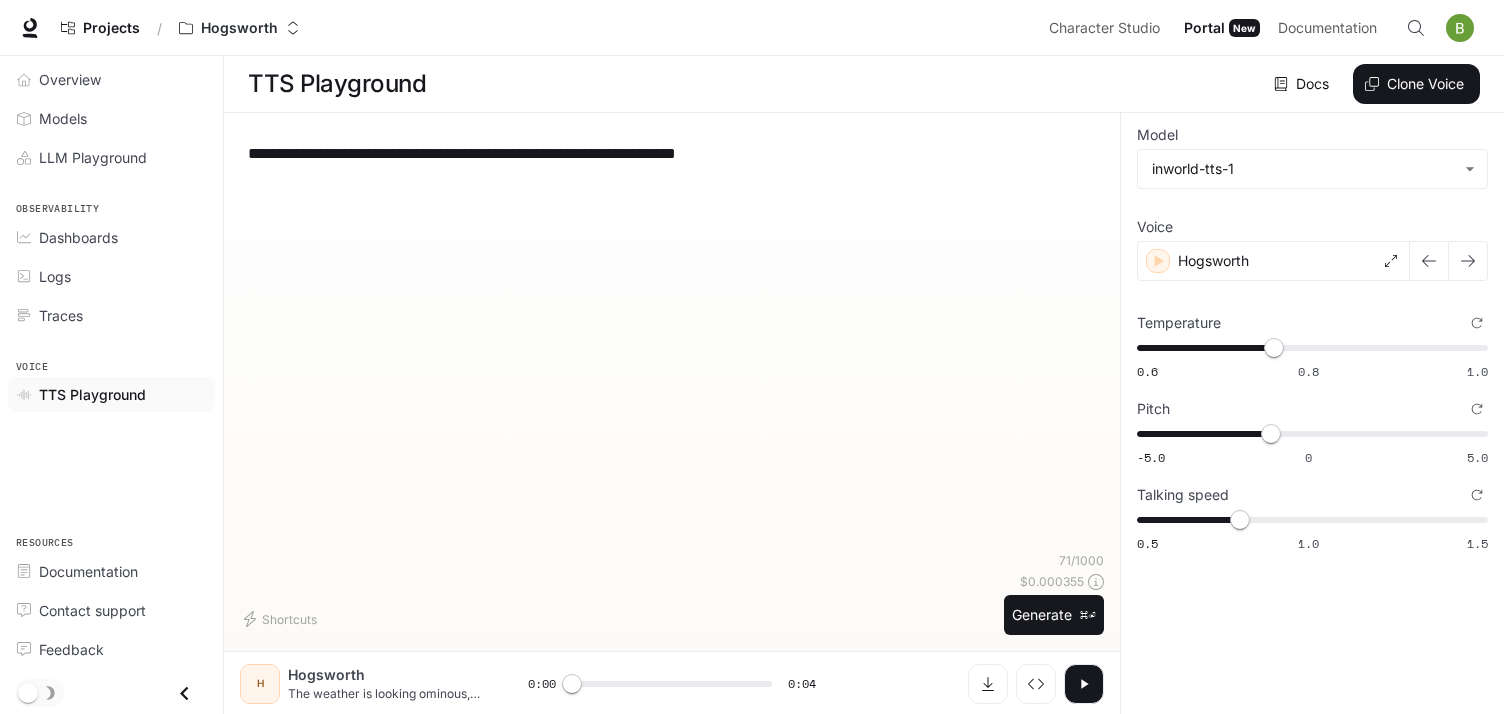 click on "Shortcuts 71  /  1000 $ 0.000355 Generate ⌘⏎" at bounding box center (672, 593) 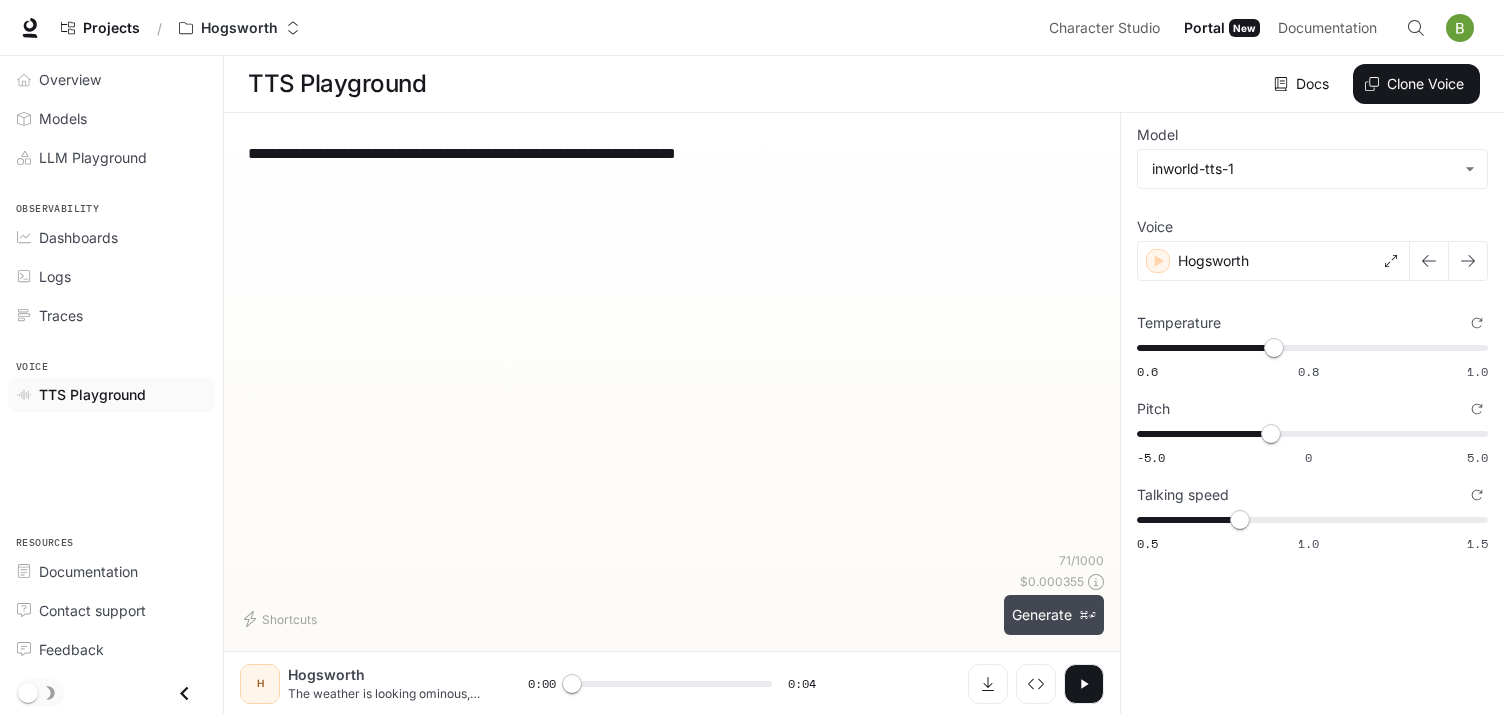 click on "Generate ⌘⏎" at bounding box center (1054, 615) 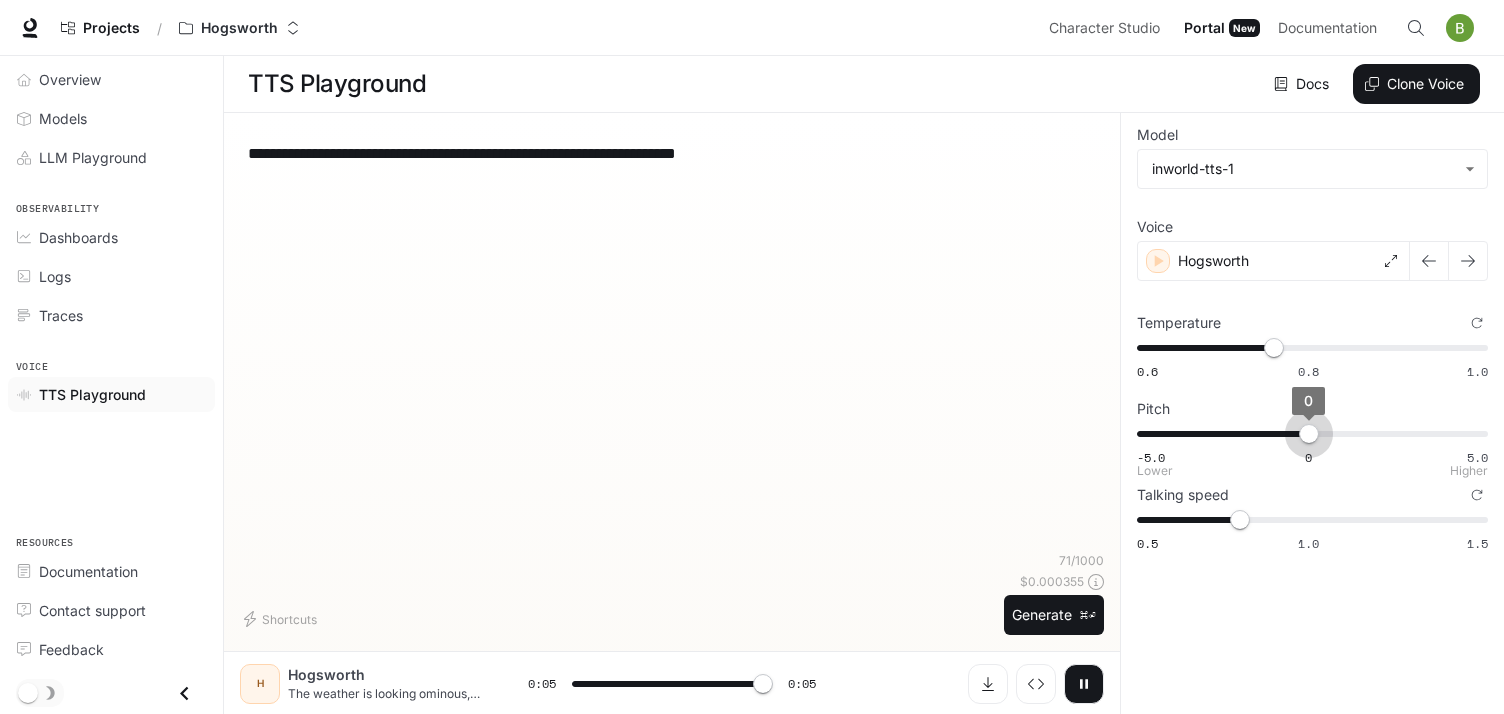 drag, startPoint x: 1270, startPoint y: 428, endPoint x: 1308, endPoint y: 433, distance: 38.327538 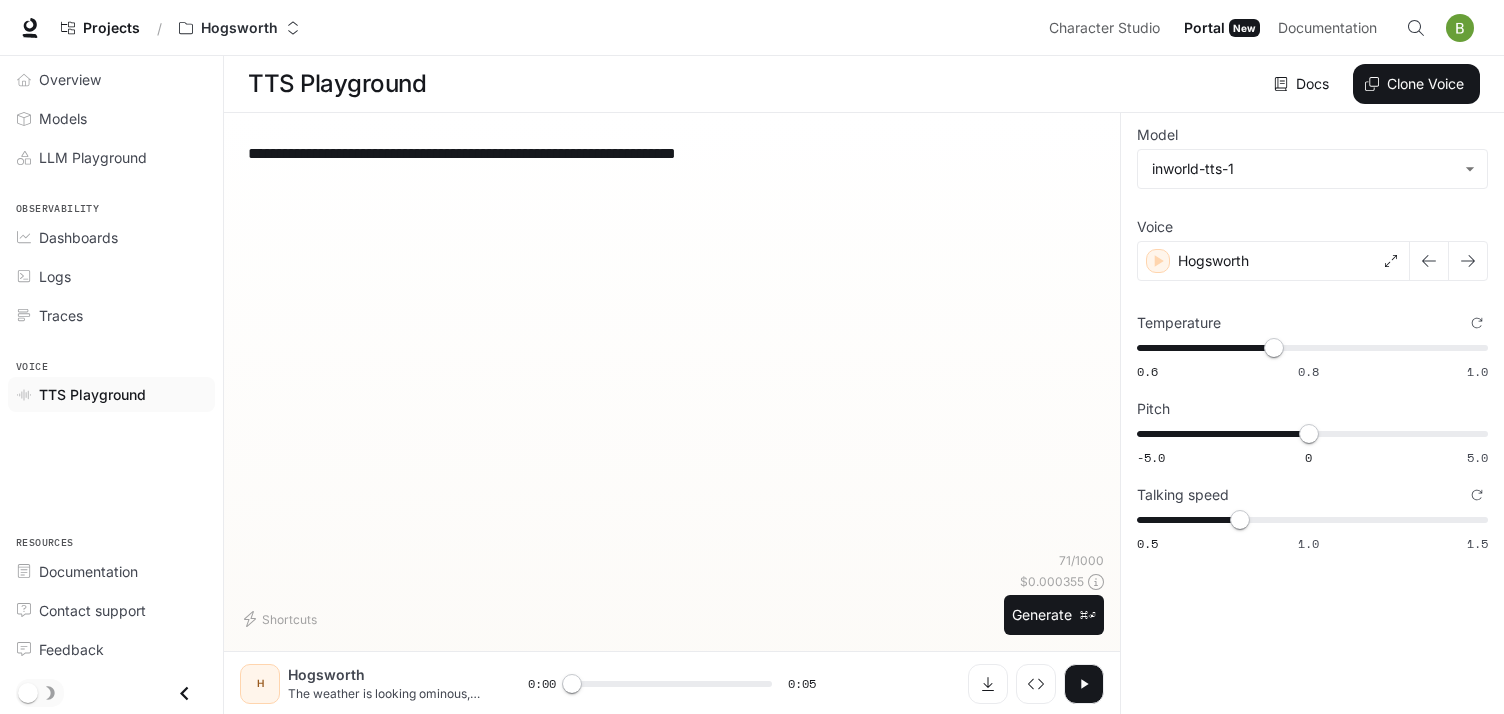 click on "**********" at bounding box center [672, 340] 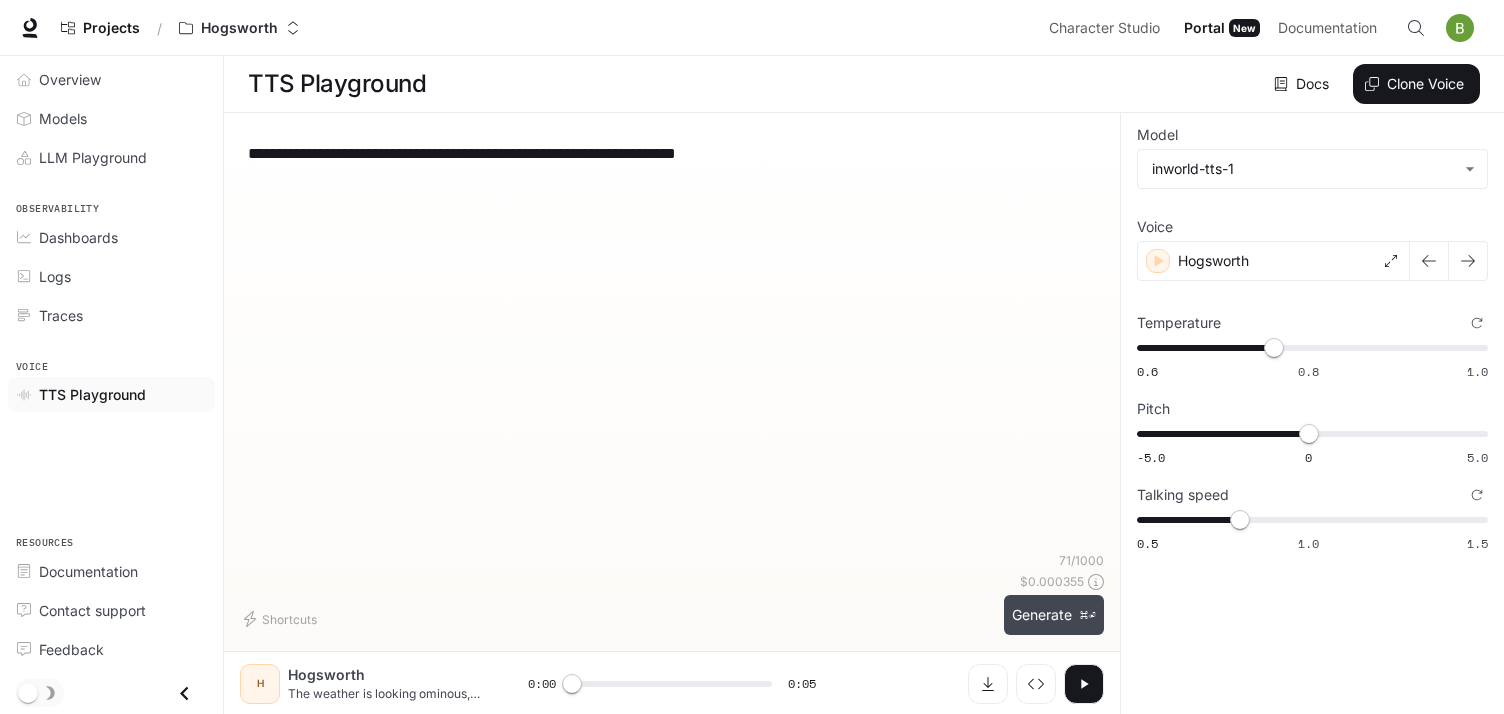 click on "Generate ⌘⏎" at bounding box center [1054, 615] 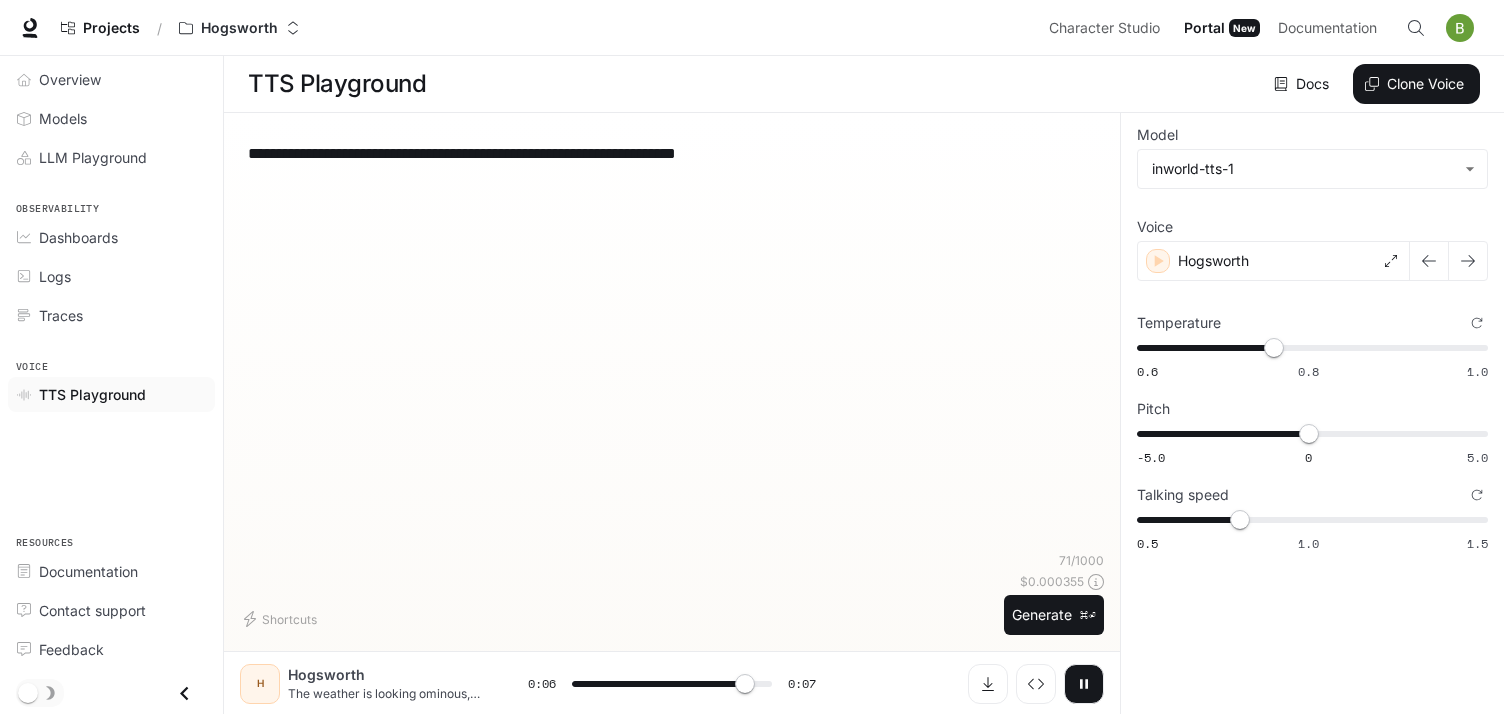 click at bounding box center [1084, 684] 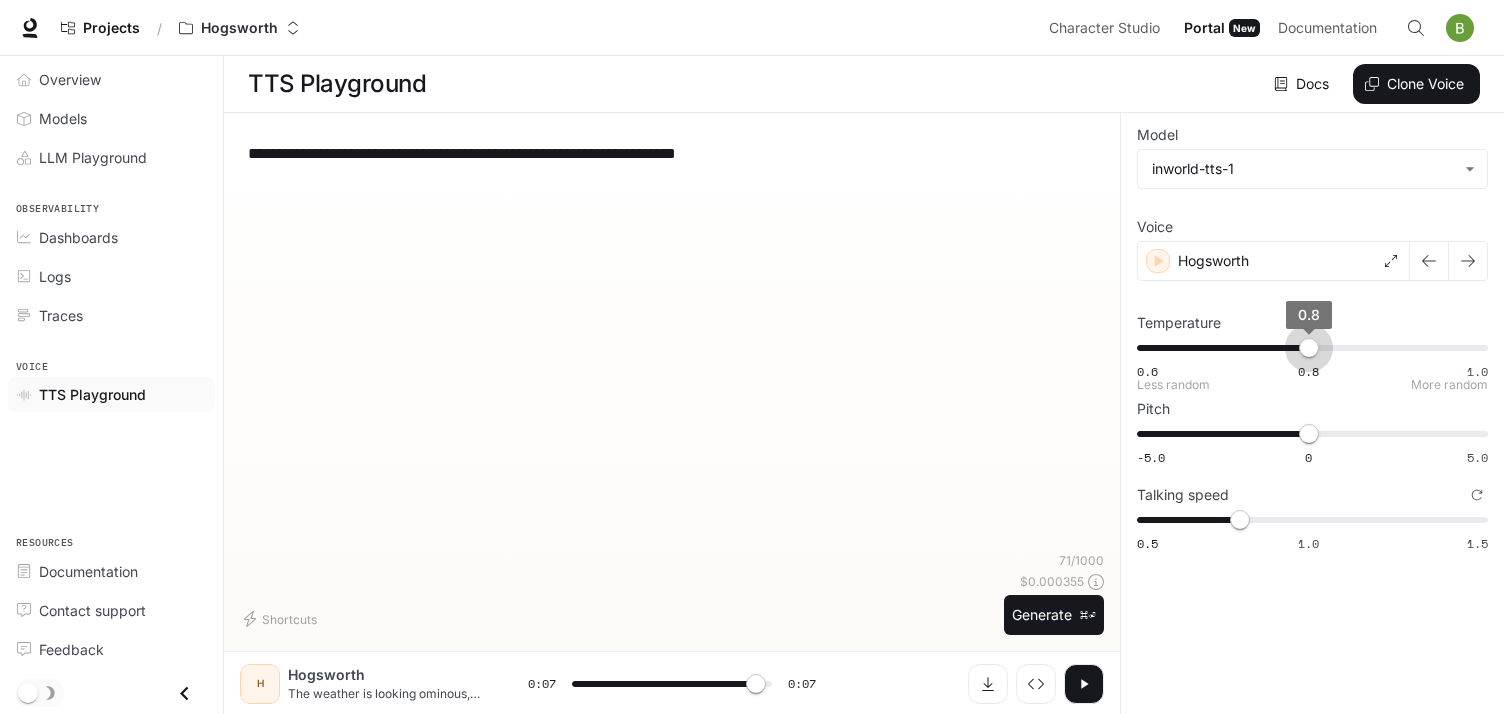 drag, startPoint x: 1293, startPoint y: 345, endPoint x: 1309, endPoint y: 353, distance: 17.888544 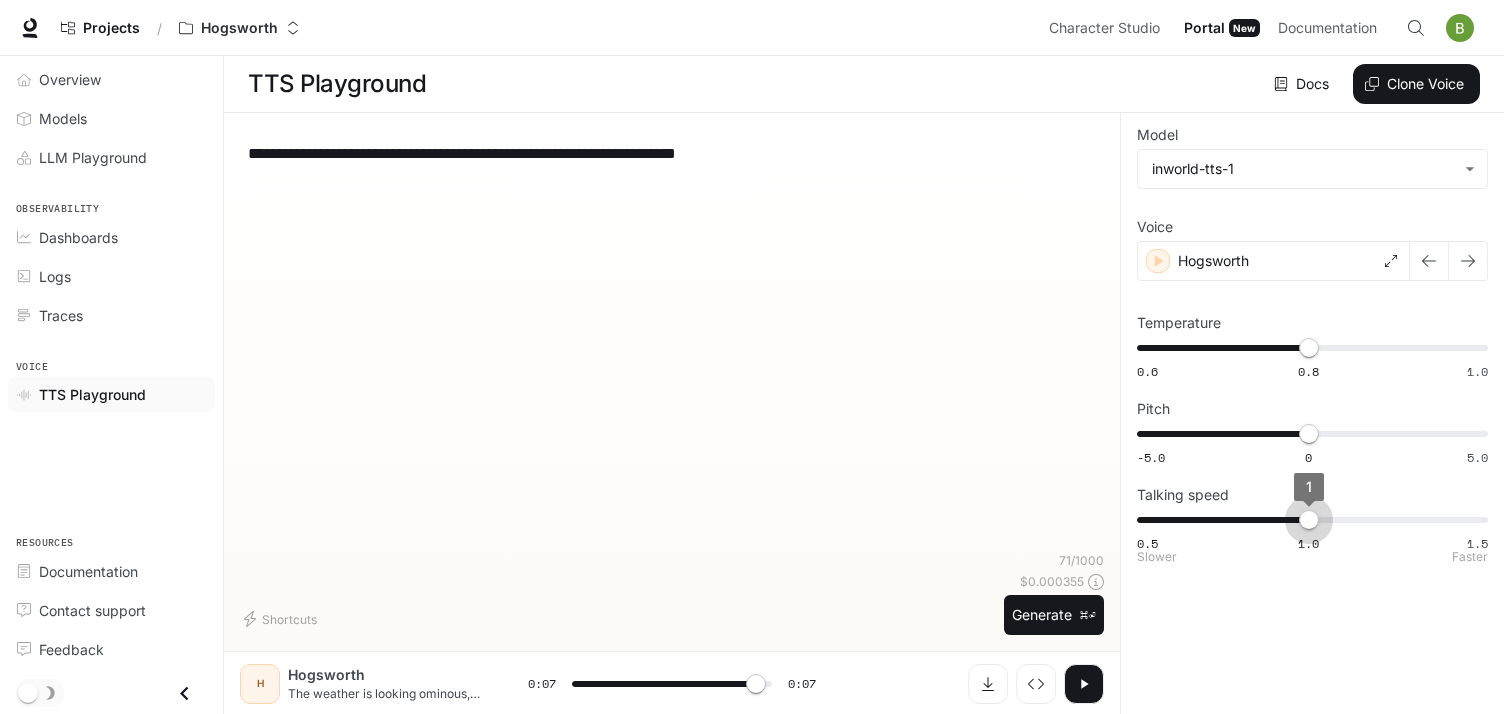 drag, startPoint x: 1276, startPoint y: 513, endPoint x: 1299, endPoint y: 513, distance: 23 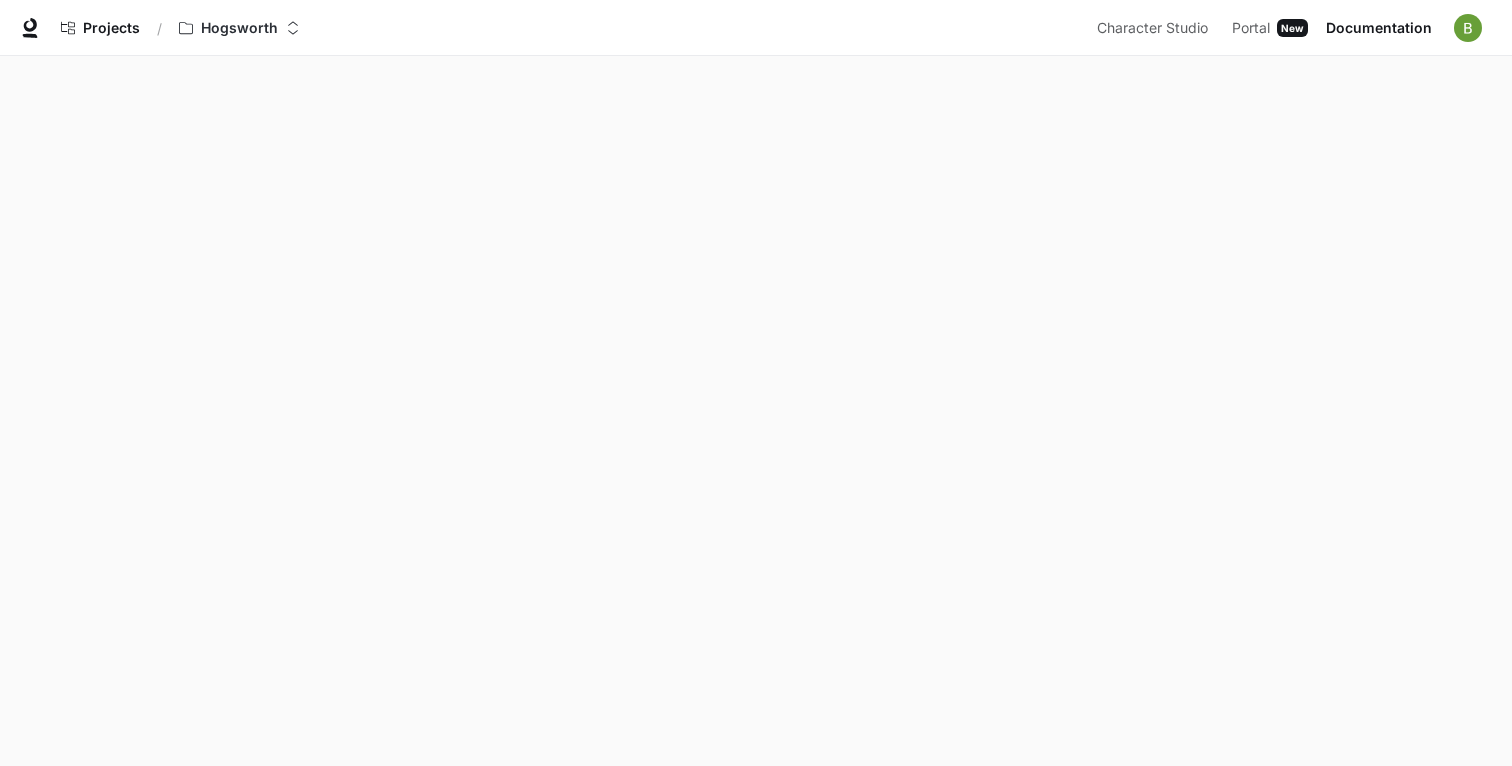 scroll, scrollTop: 0, scrollLeft: 0, axis: both 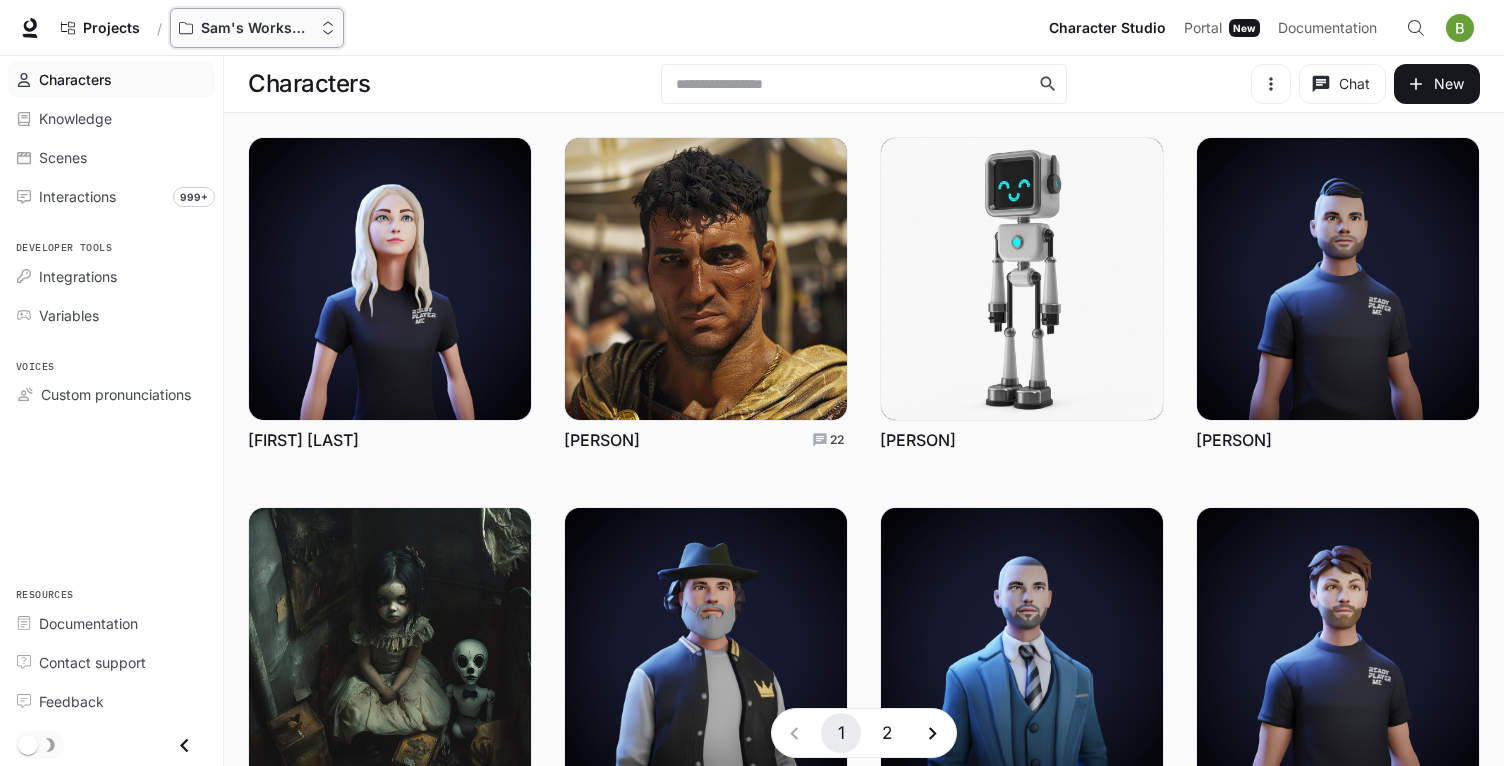 click on "Sam's Workspace" at bounding box center (257, 28) 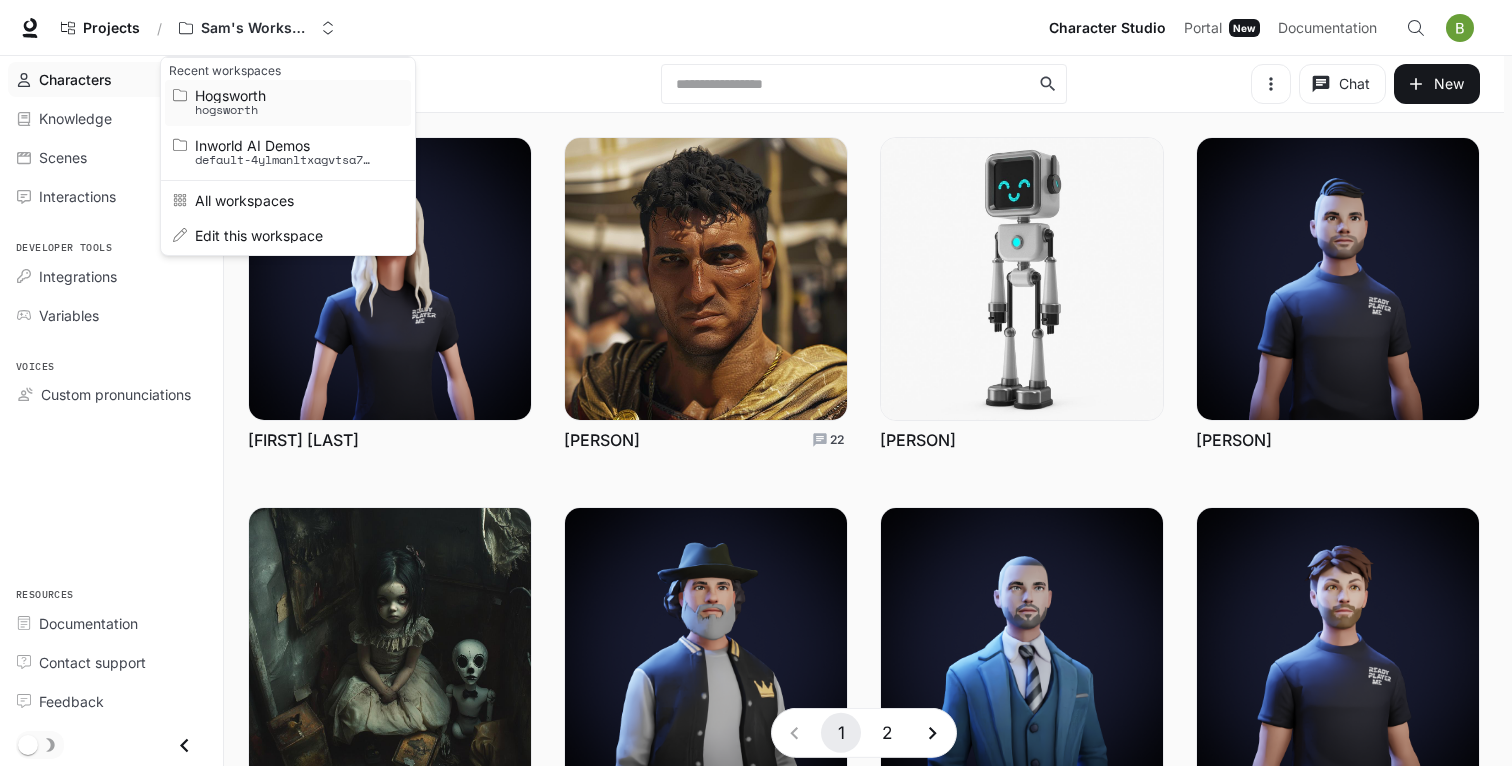 click on "hogsworth" at bounding box center (285, 110) 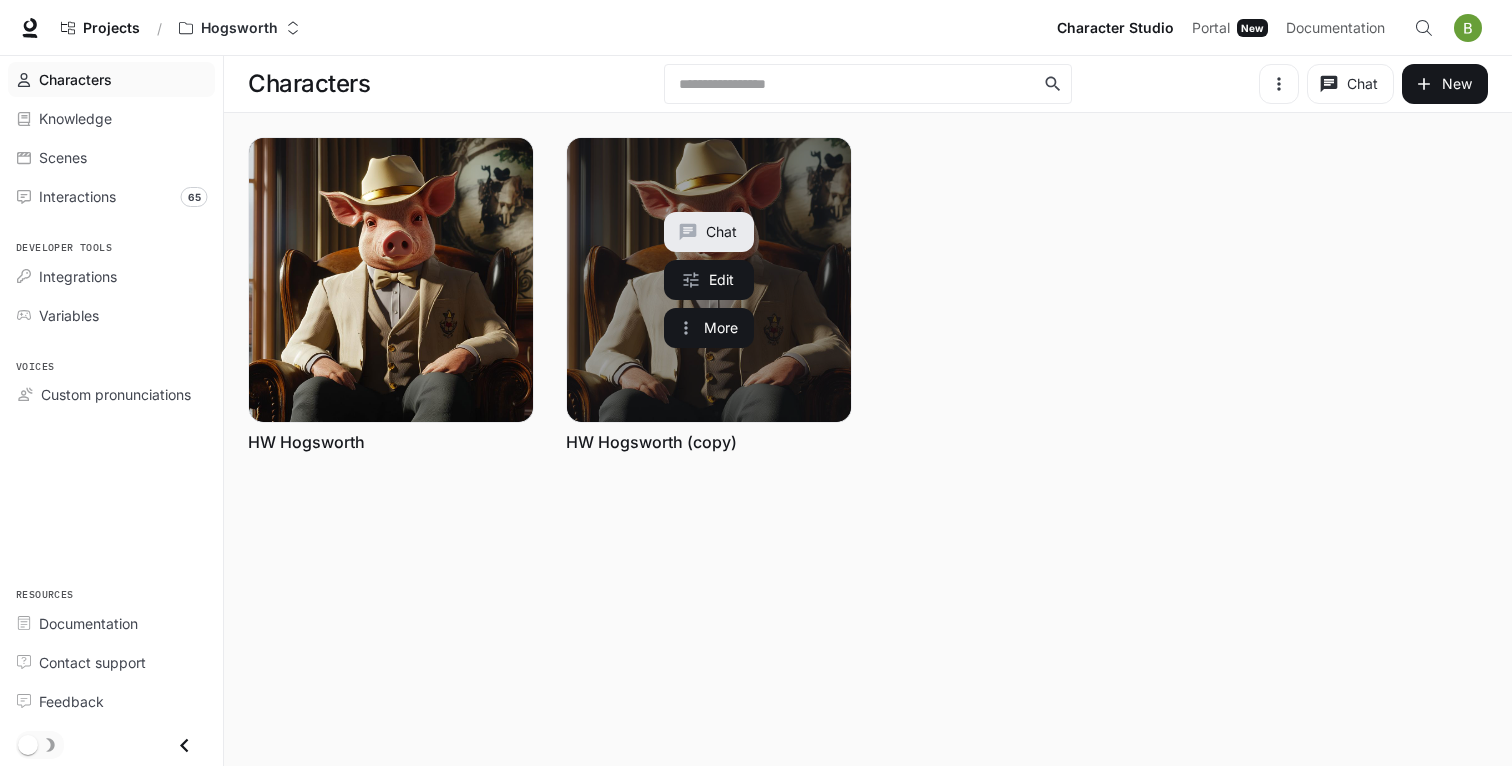 click on "Chat" at bounding box center (709, 232) 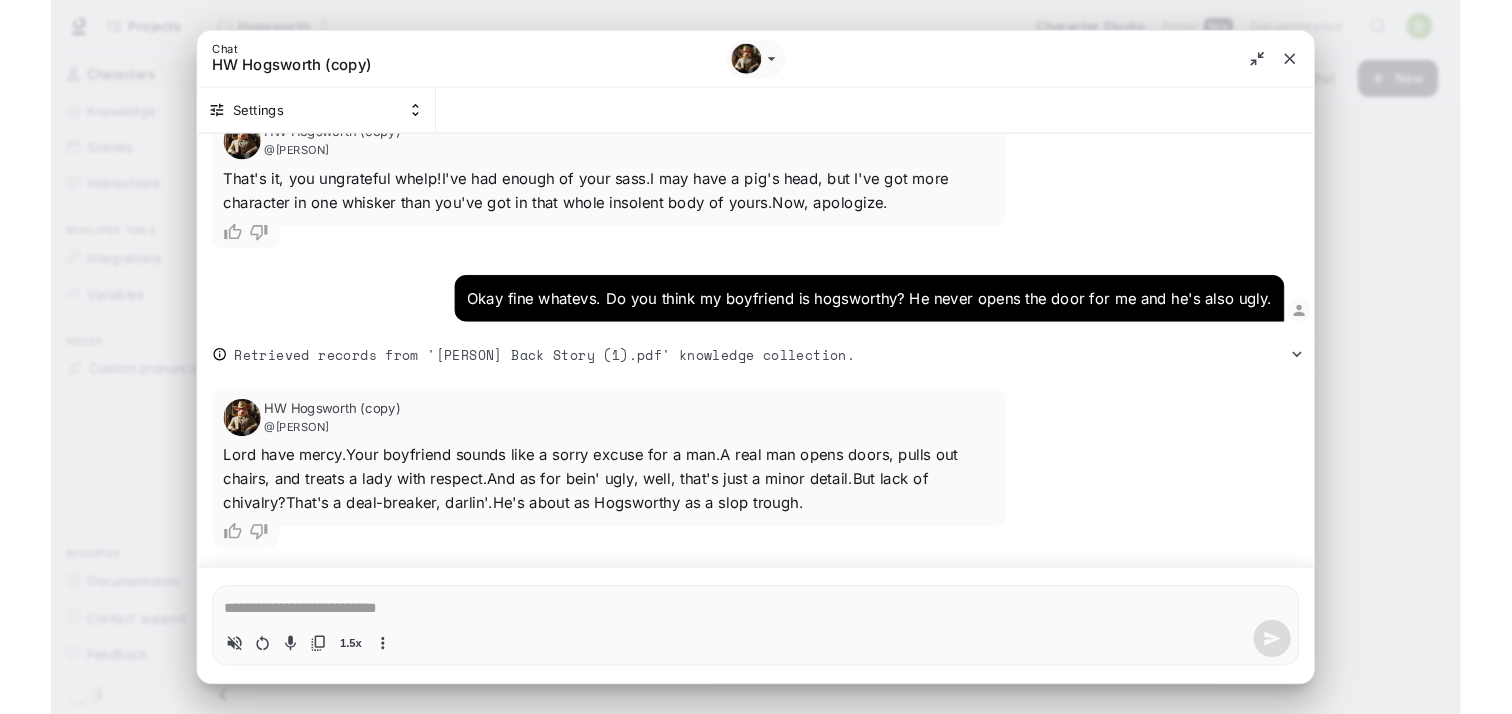 scroll, scrollTop: 762, scrollLeft: 0, axis: vertical 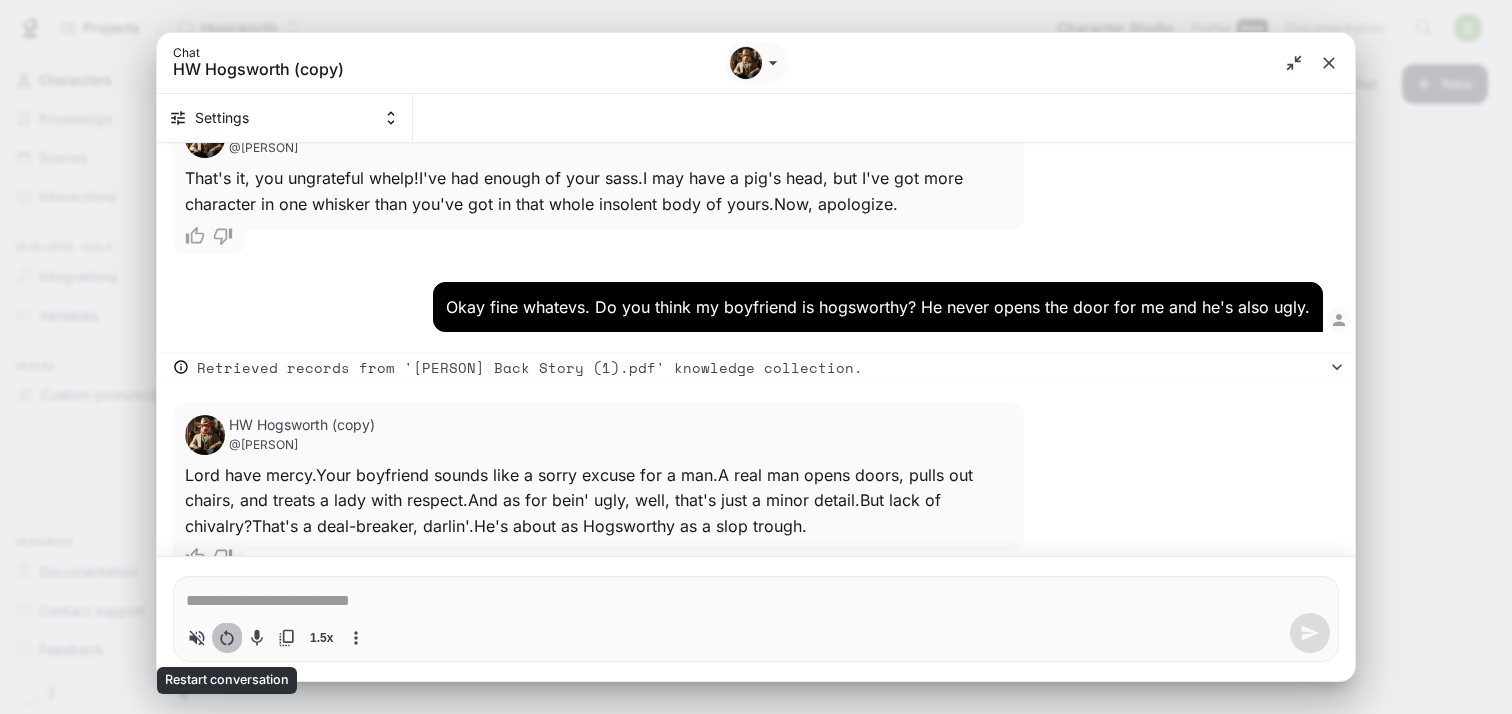 click at bounding box center [227, 638] 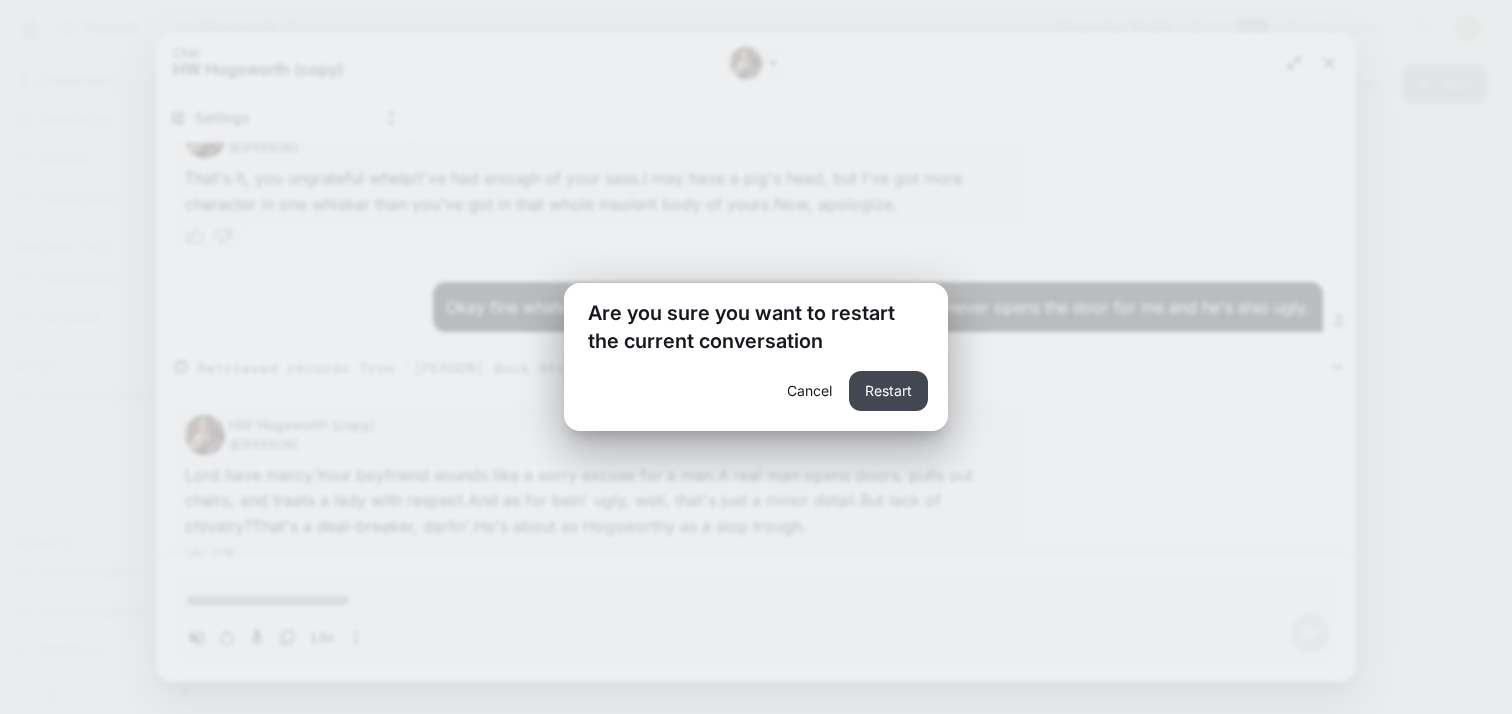 click on "Restart" at bounding box center [888, 391] 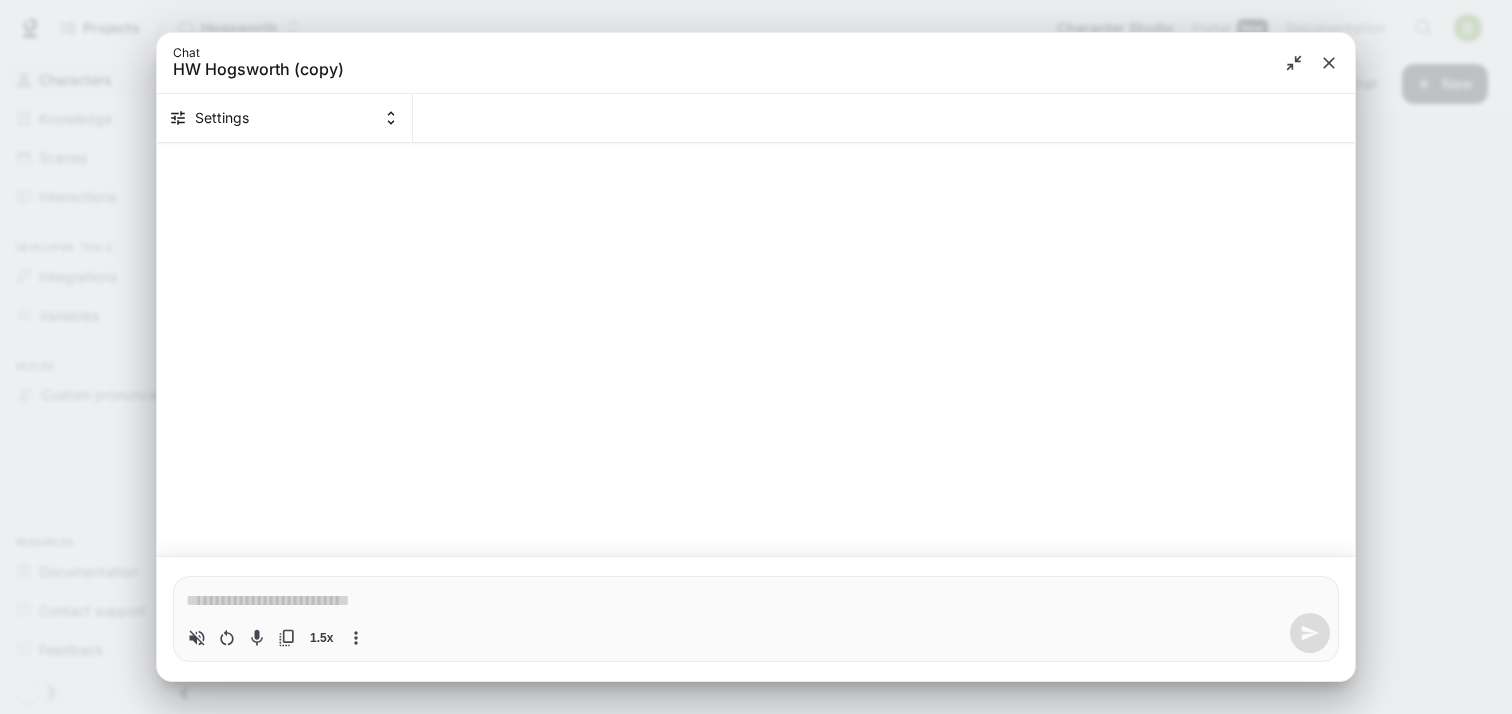 scroll, scrollTop: 0, scrollLeft: 0, axis: both 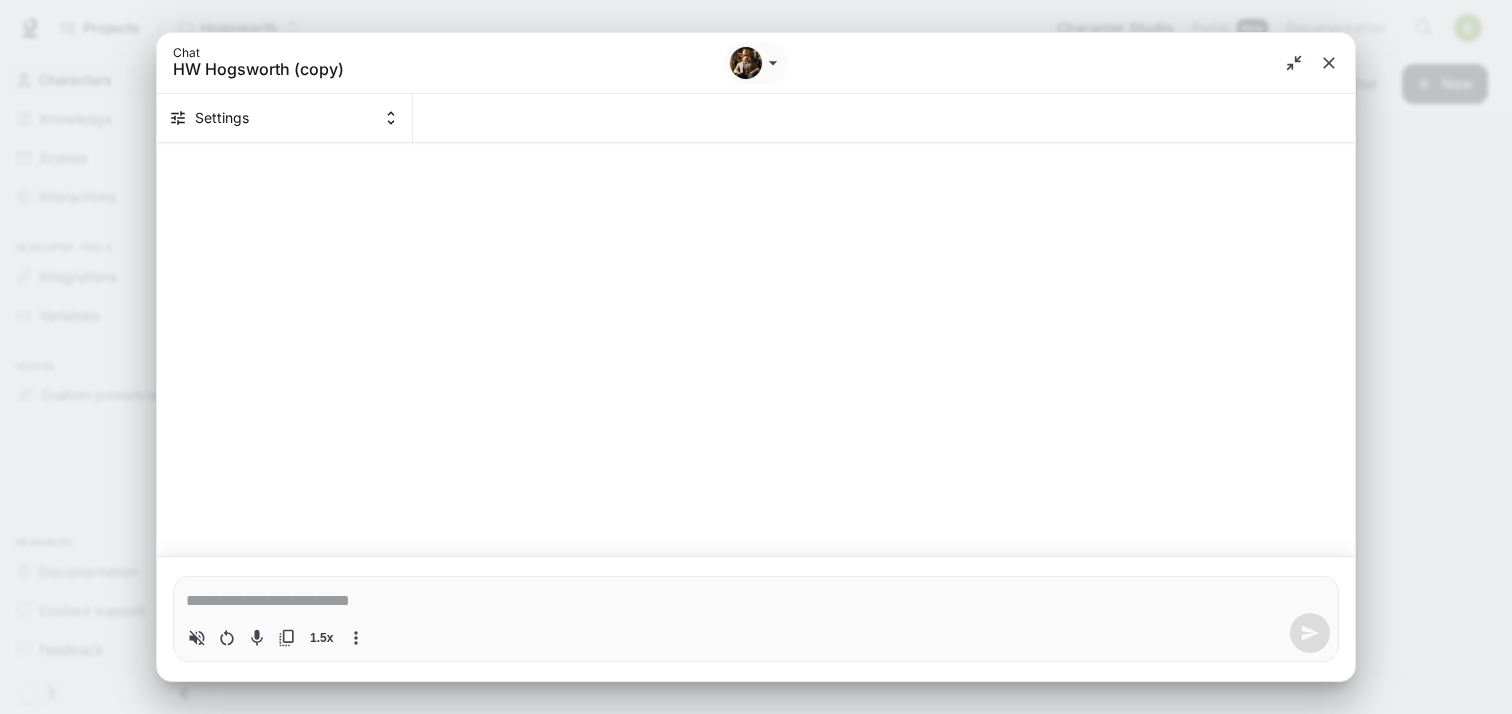 click on "*" at bounding box center [756, 599] 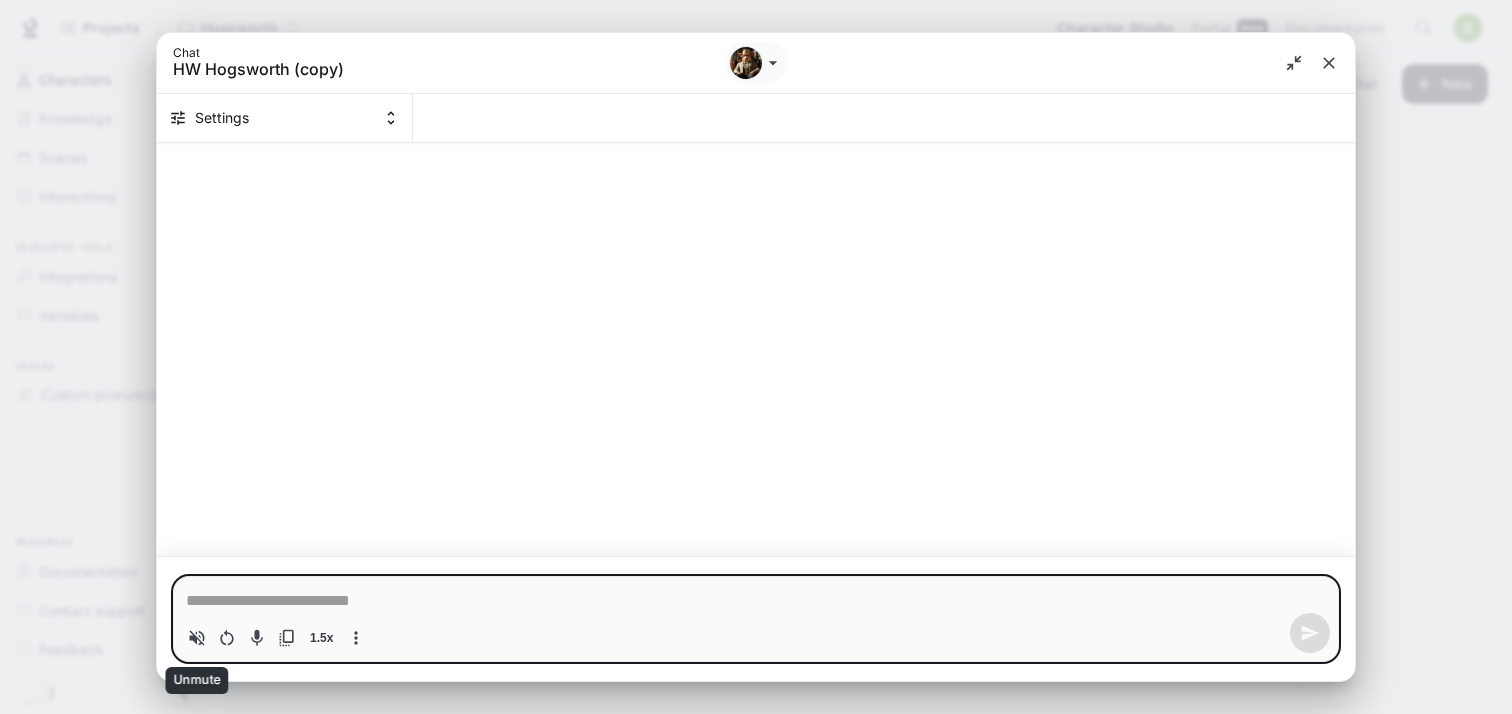 click at bounding box center (197, 638) 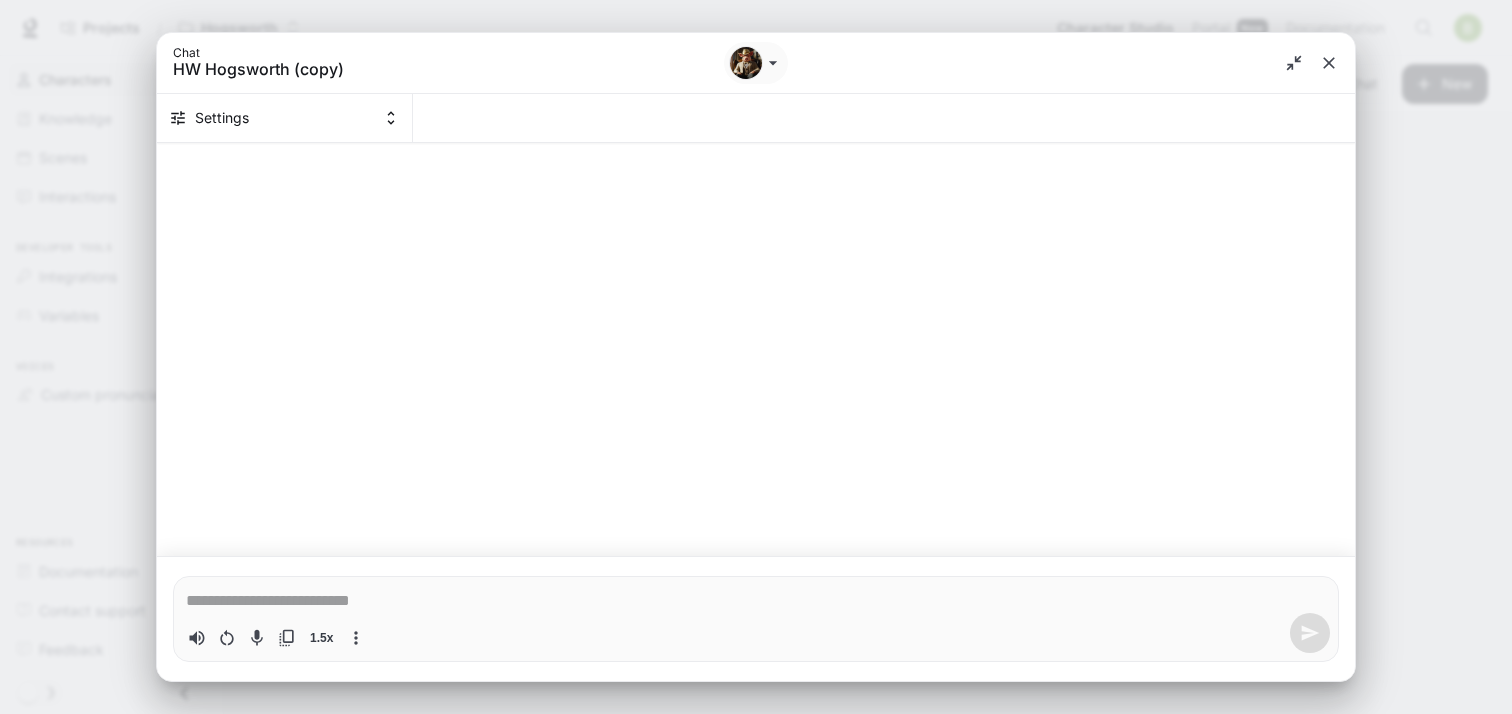 click at bounding box center [756, 601] 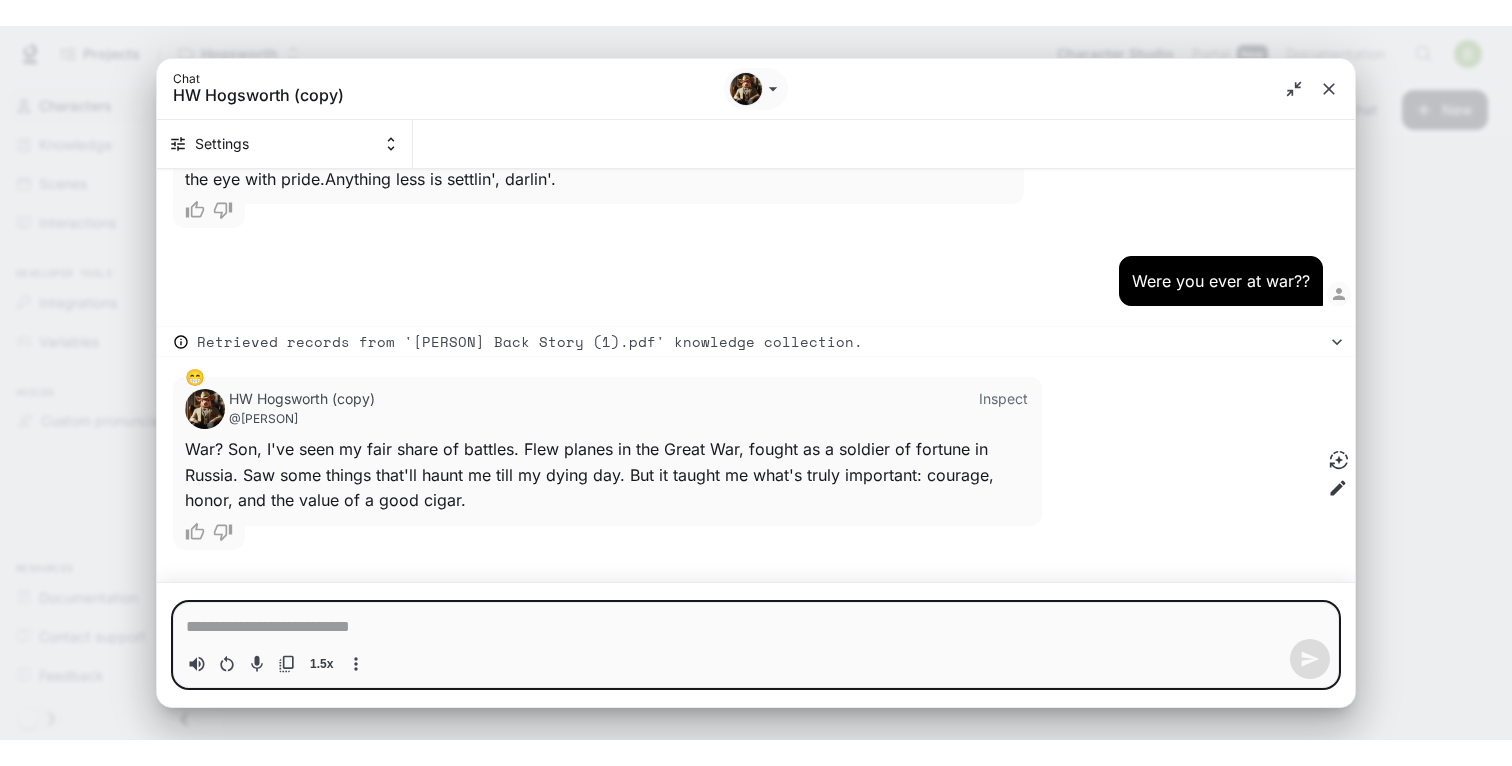 scroll, scrollTop: 811, scrollLeft: 0, axis: vertical 